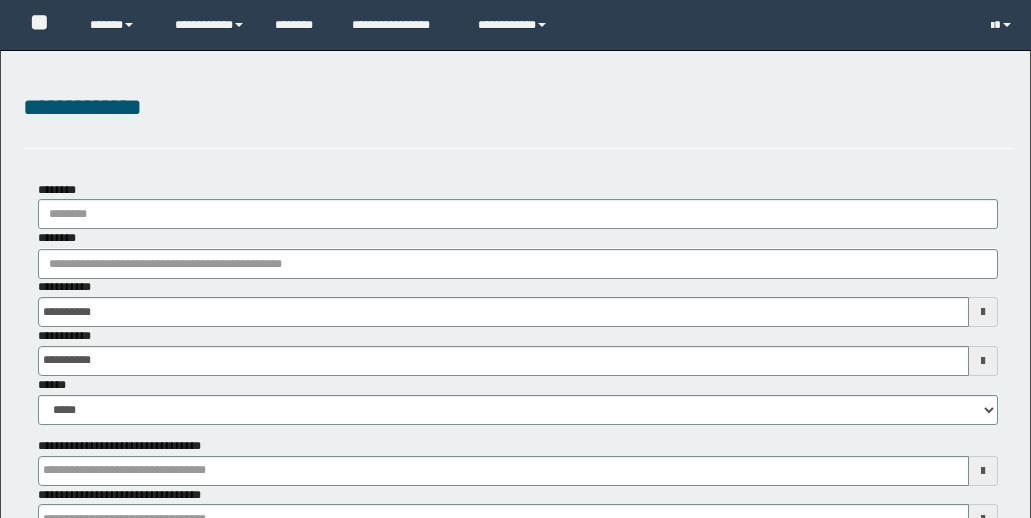 scroll, scrollTop: 577, scrollLeft: 0, axis: vertical 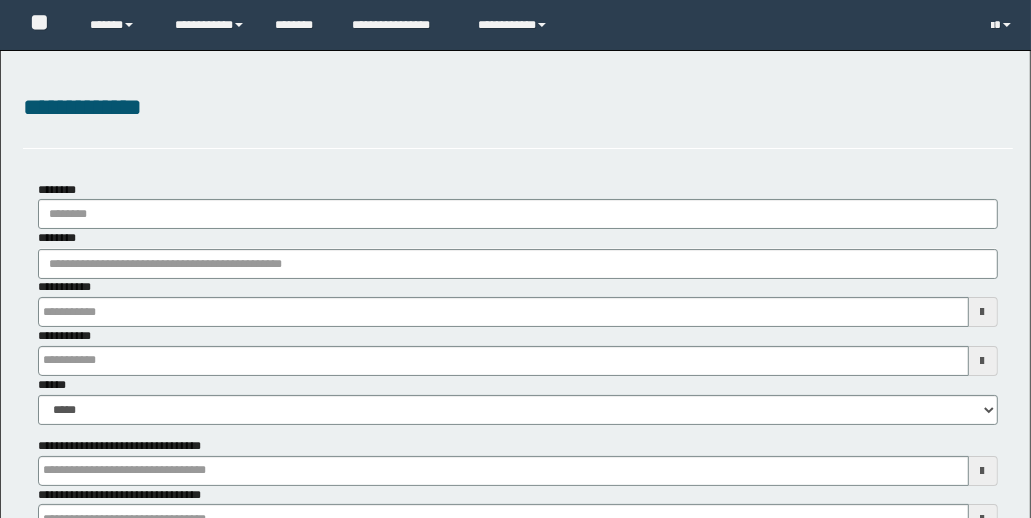 type on "**********" 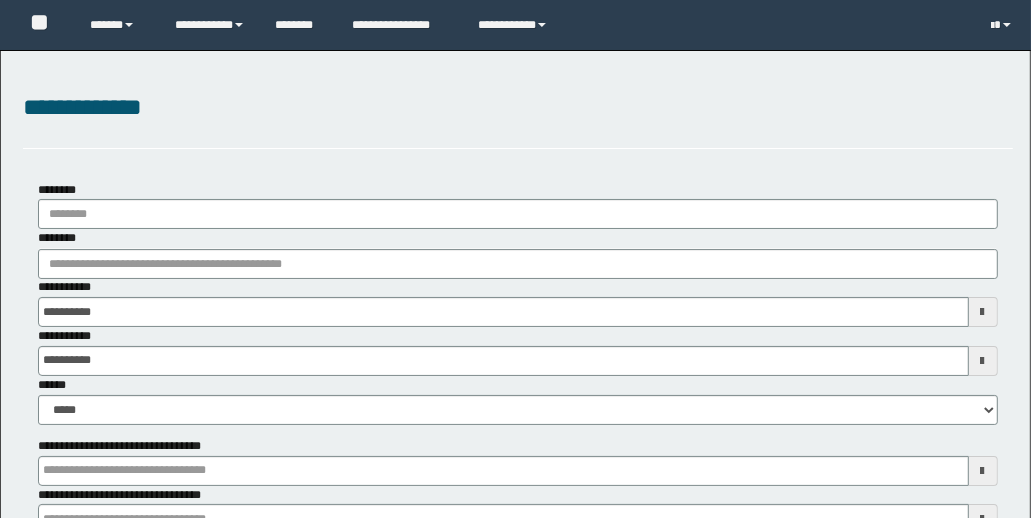 type 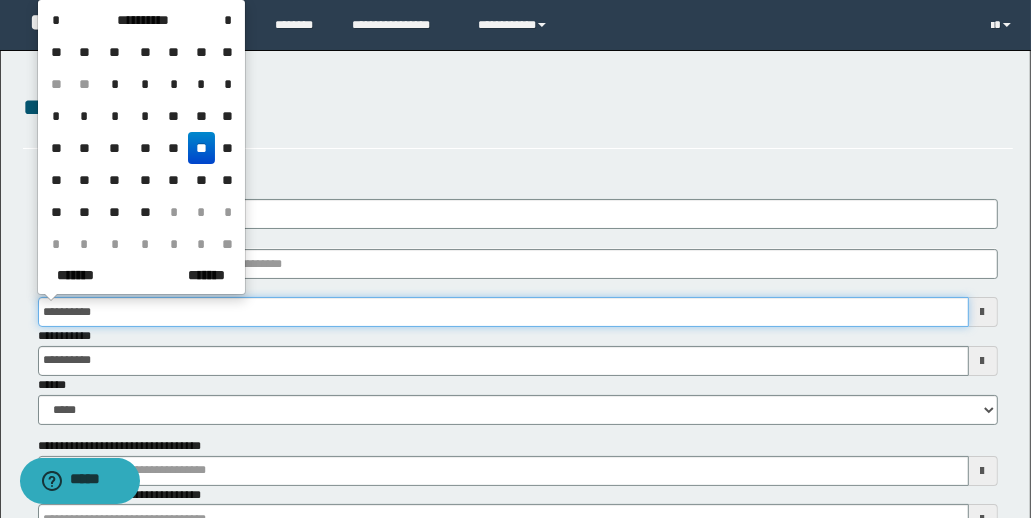 scroll, scrollTop: 0, scrollLeft: 0, axis: both 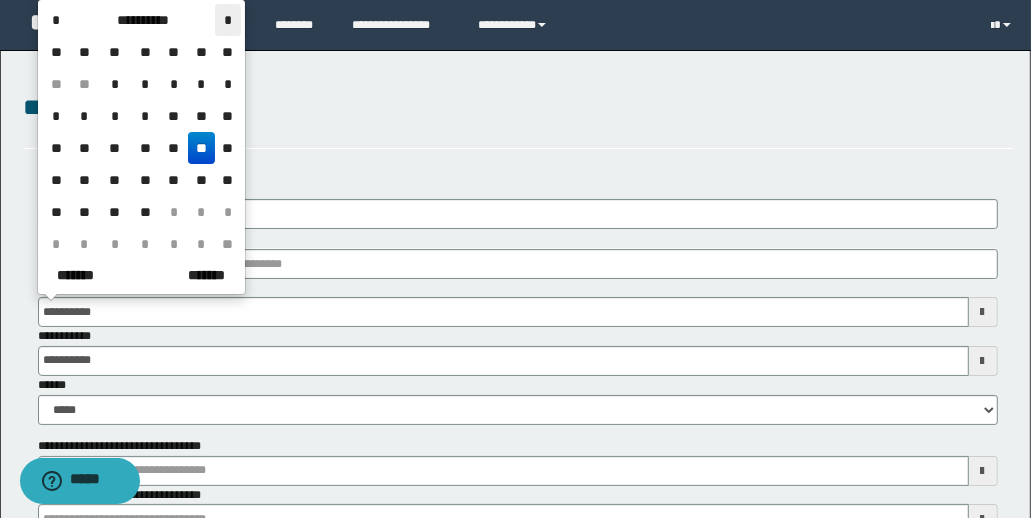 click on "*" at bounding box center (227, 20) 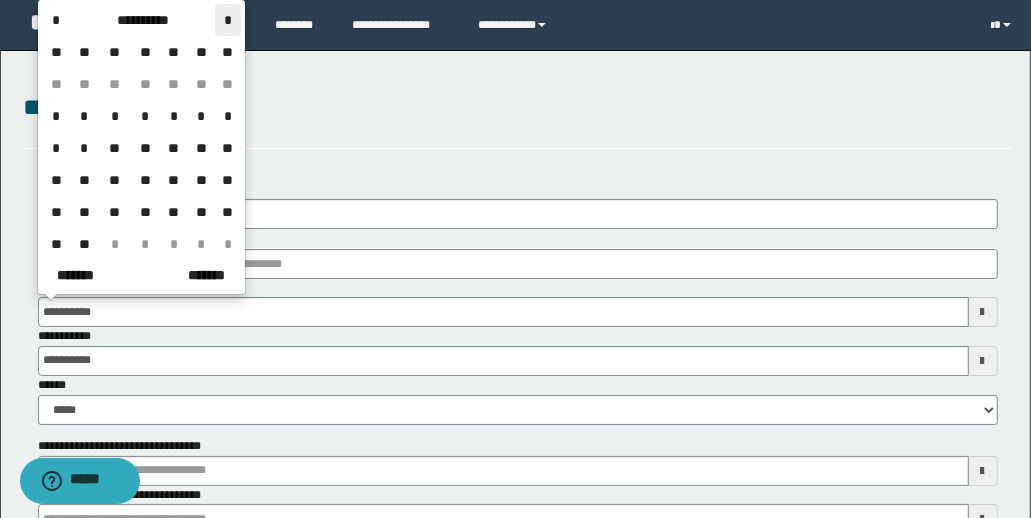 click on "*" at bounding box center (227, 20) 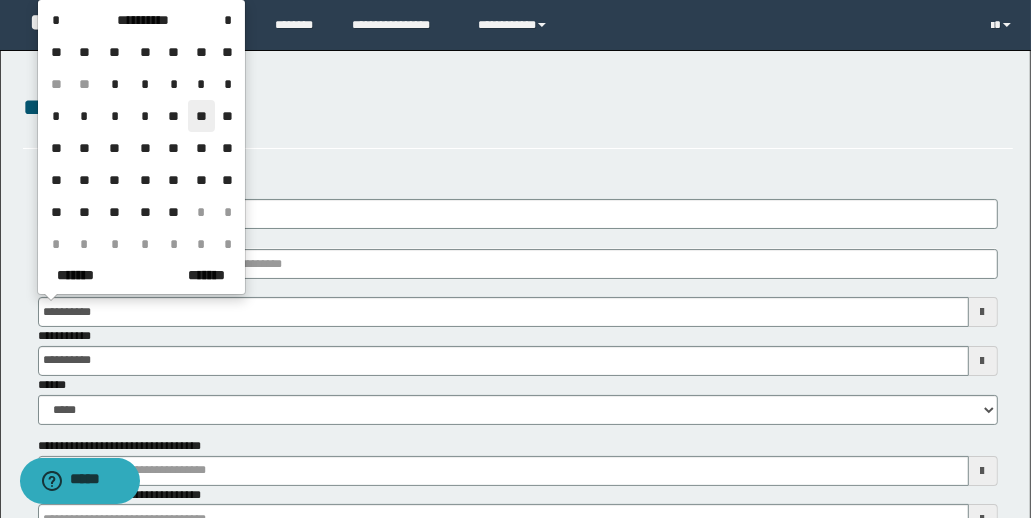 click on "**" at bounding box center (202, 116) 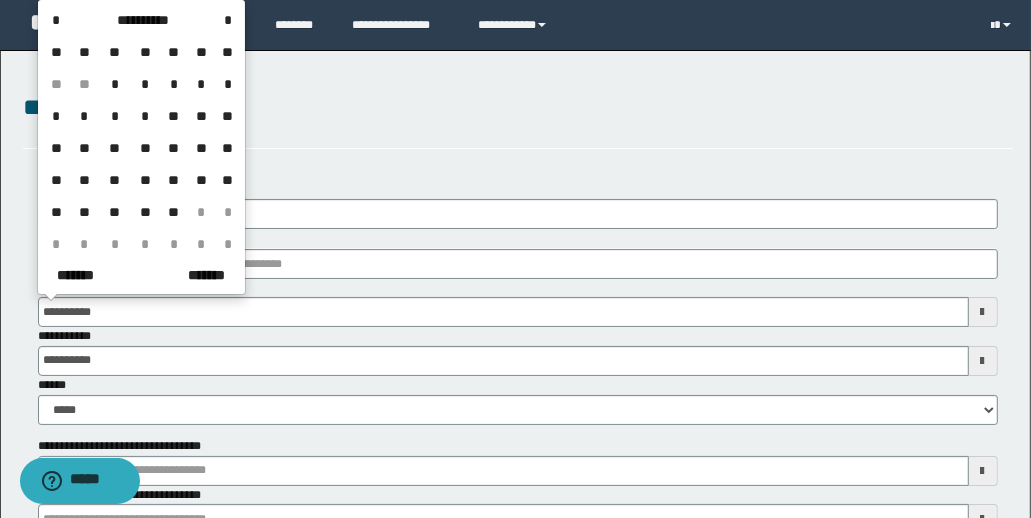 type on "**********" 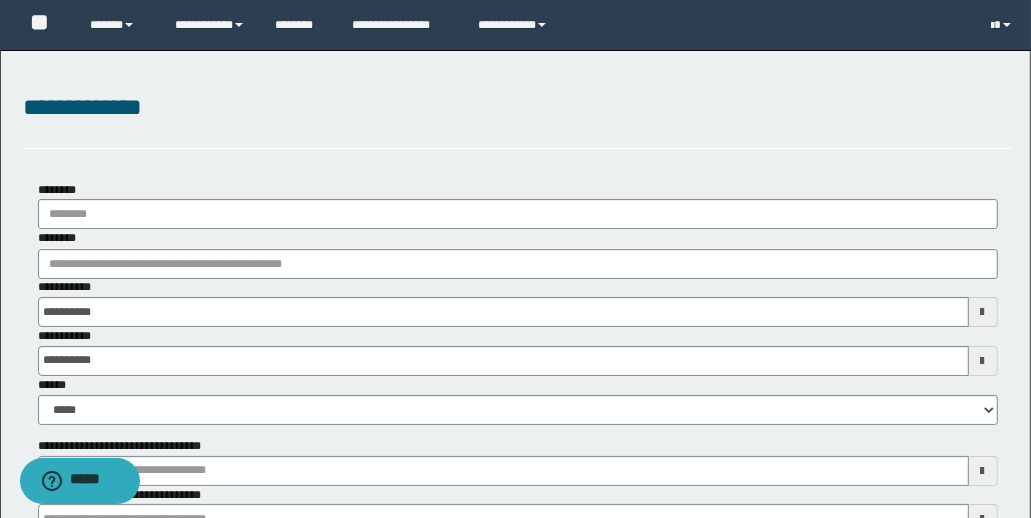 click at bounding box center [983, 361] 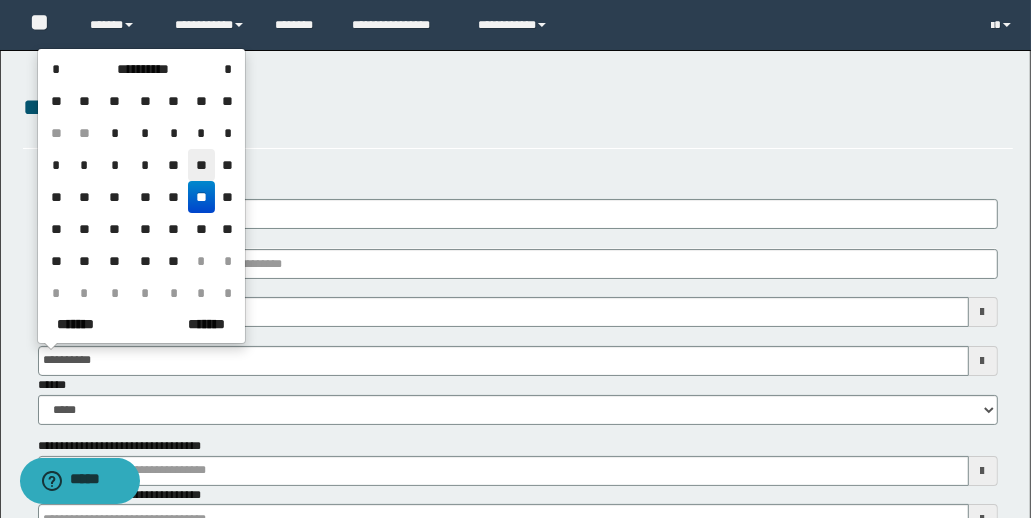 click on "**" at bounding box center [202, 165] 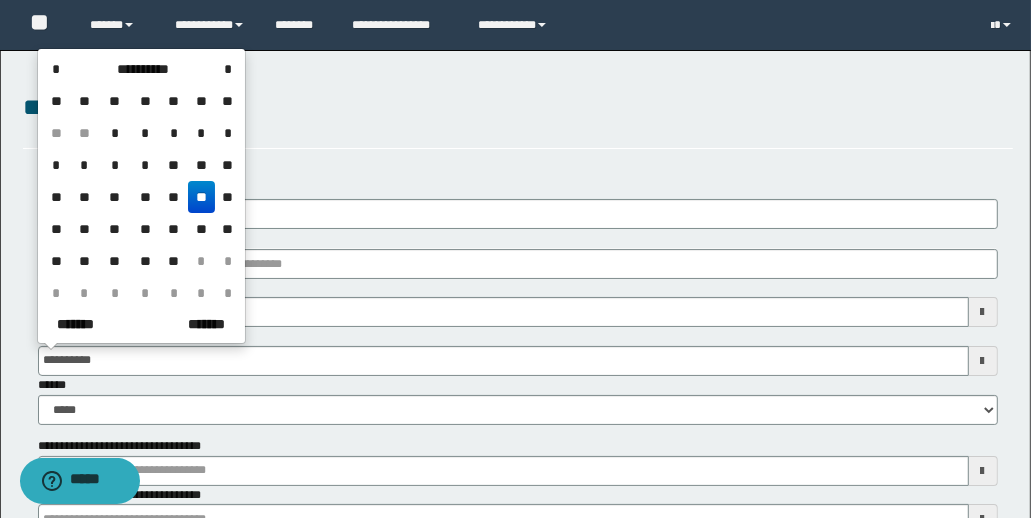 type on "**********" 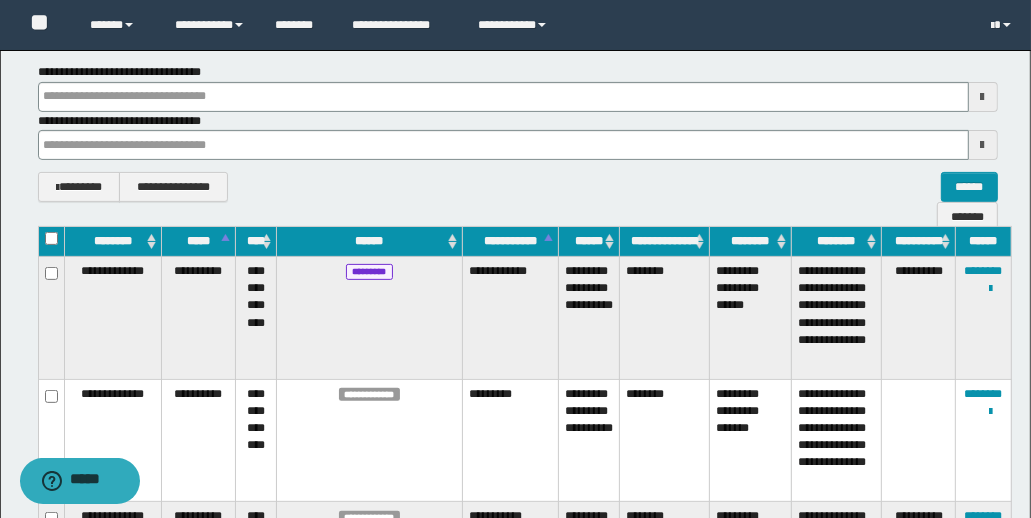 scroll, scrollTop: 342, scrollLeft: 0, axis: vertical 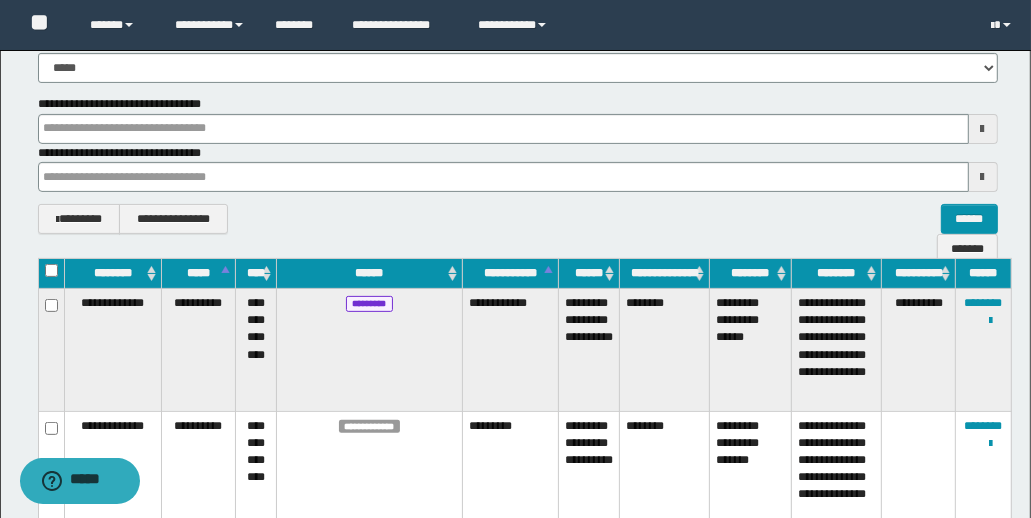 type 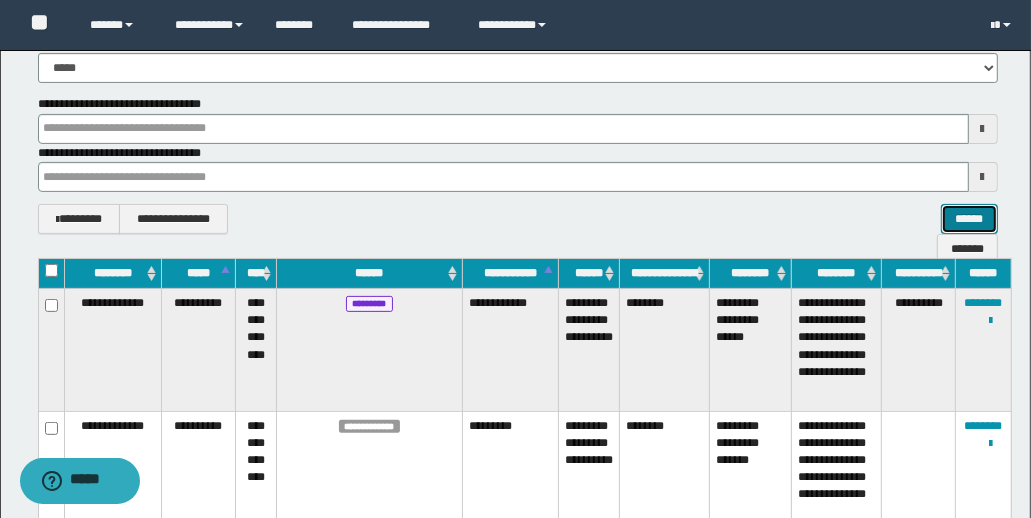 click on "******" at bounding box center [969, 219] 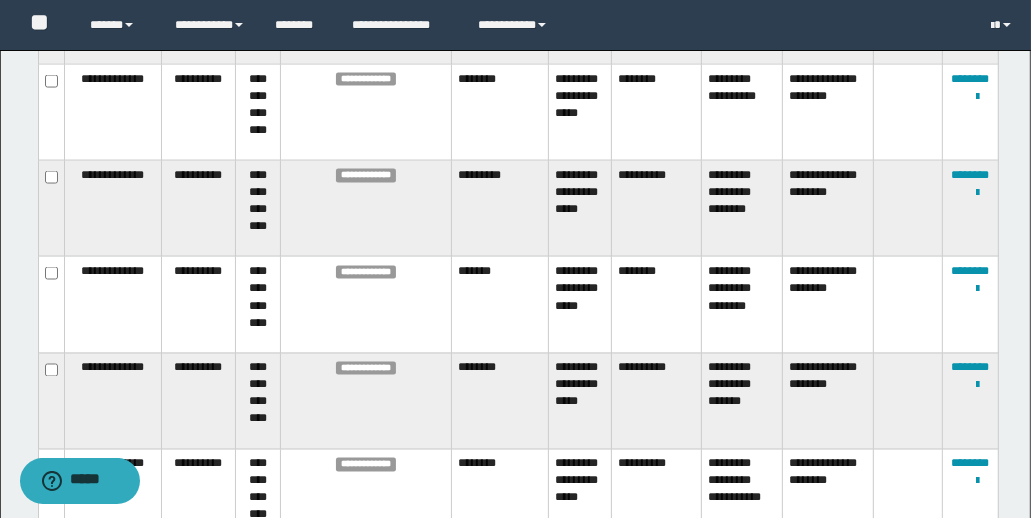 scroll, scrollTop: 2354, scrollLeft: 0, axis: vertical 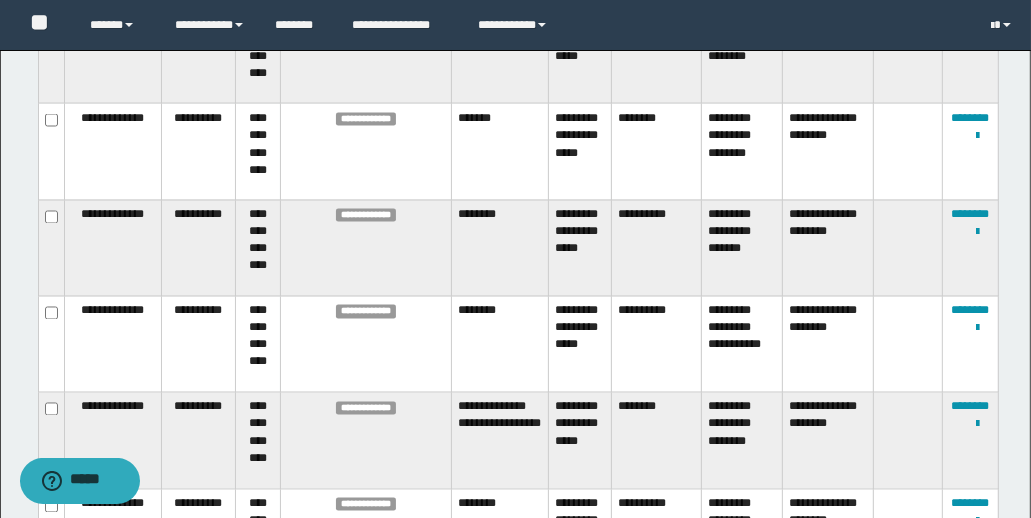 click on "********" at bounding box center [971, 22] 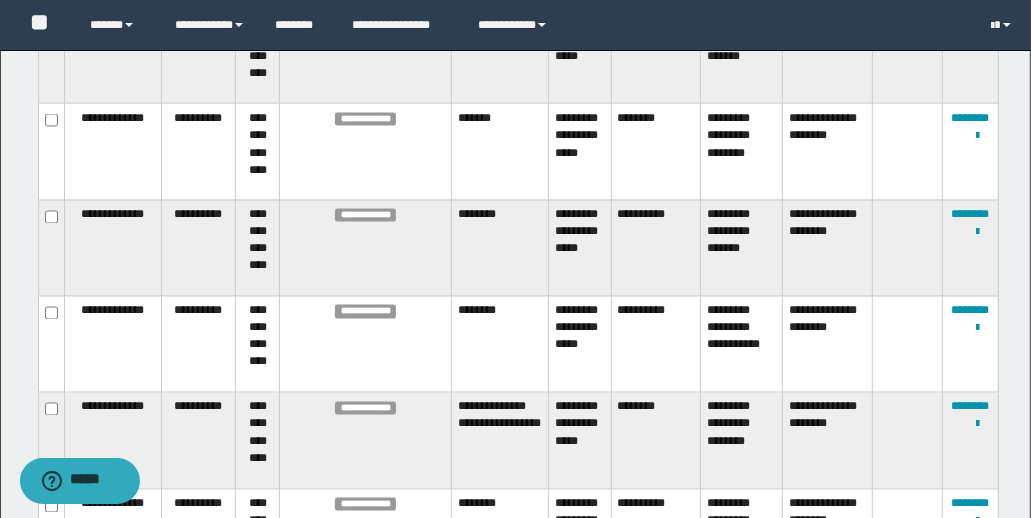click on "**********" at bounding box center (971, -1708) 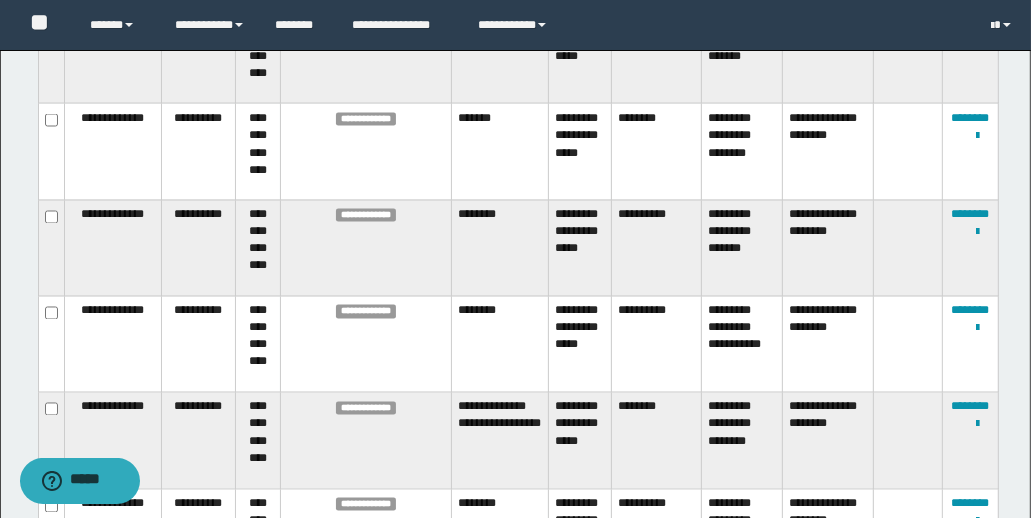 scroll, scrollTop: 503, scrollLeft: 0, axis: vertical 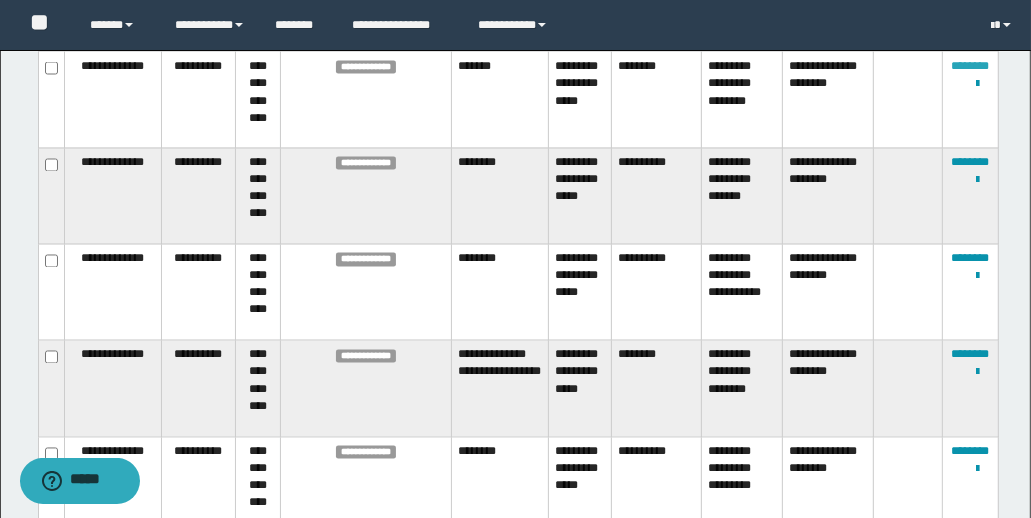 click on "********" at bounding box center (971, 66) 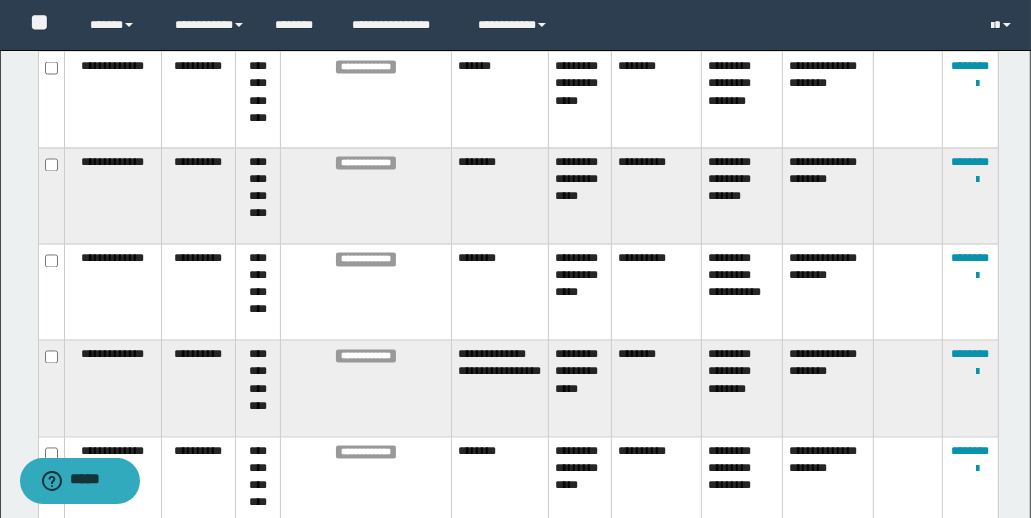scroll, scrollTop: 473, scrollLeft: 0, axis: vertical 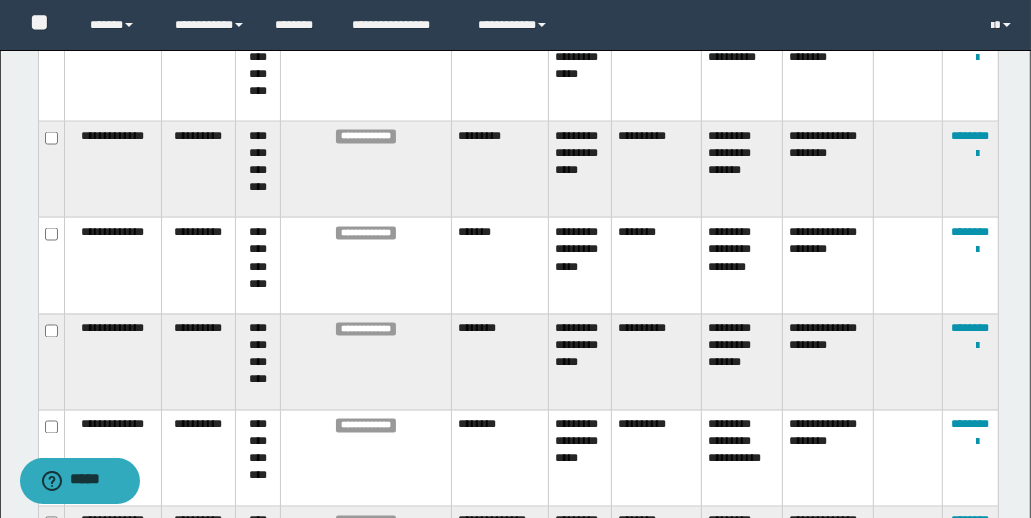 click on "********" at bounding box center [971, 40] 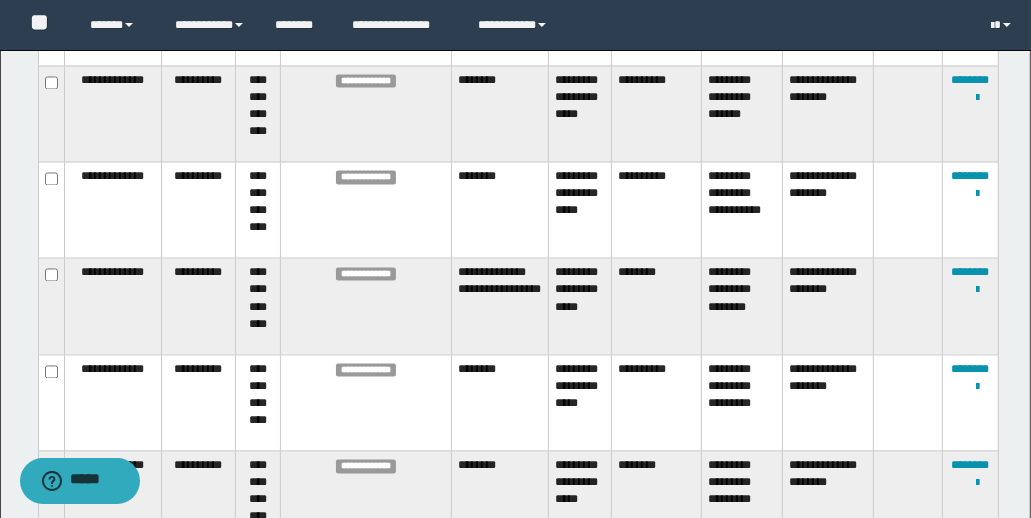 scroll, scrollTop: 2418, scrollLeft: 0, axis: vertical 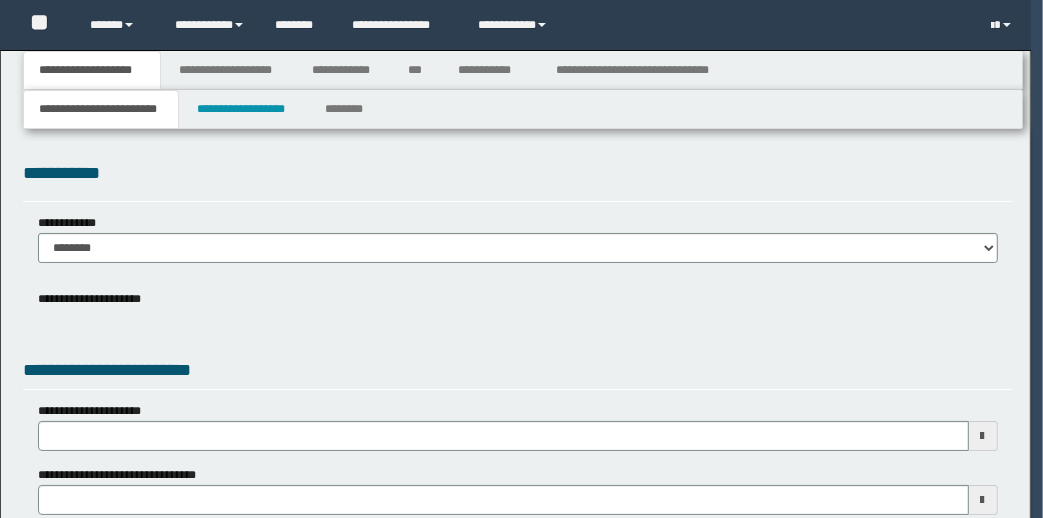type 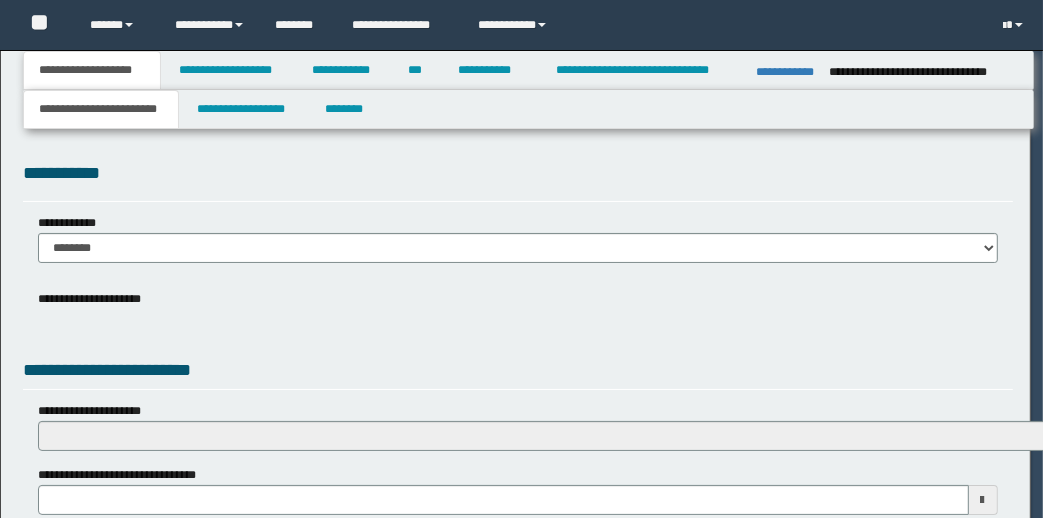 type on "**********" 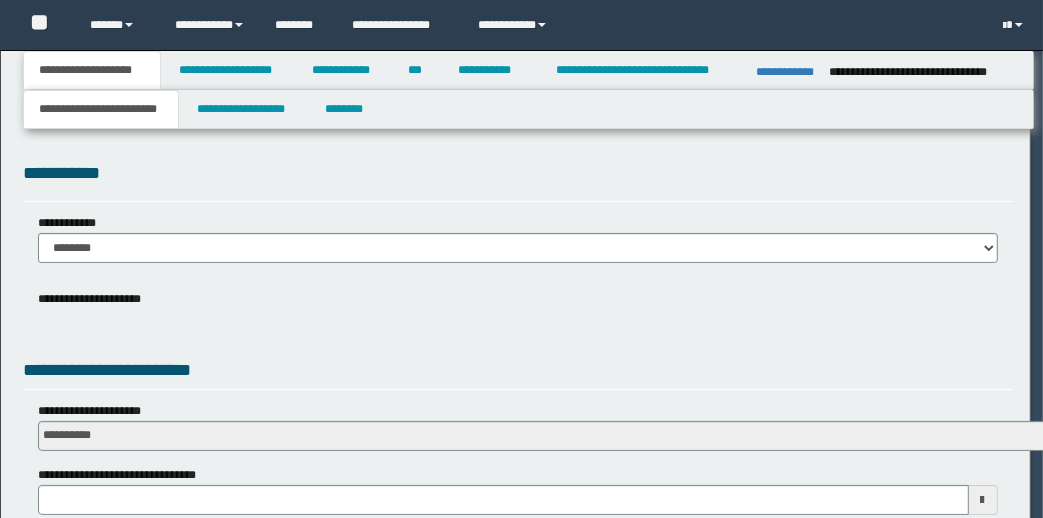 type on "**********" 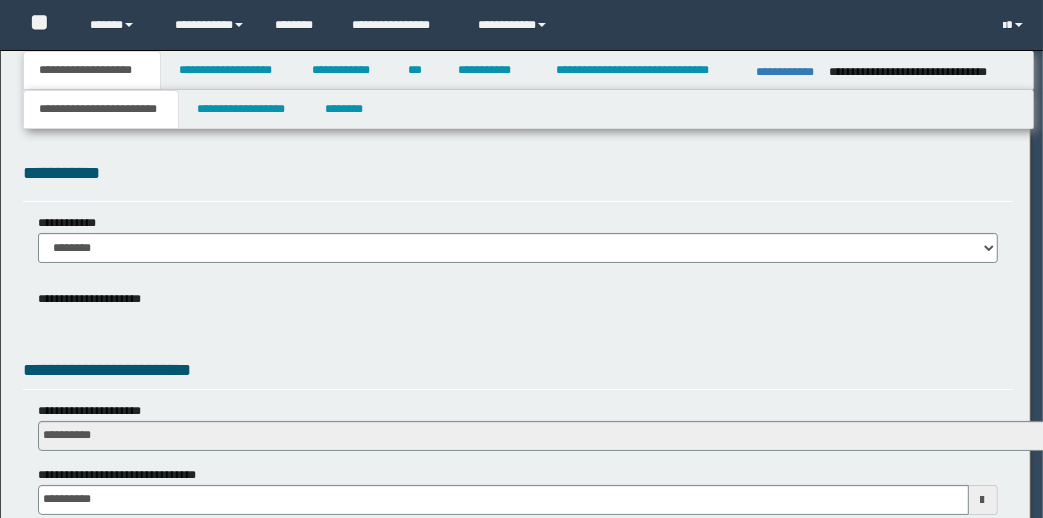 select on "*" 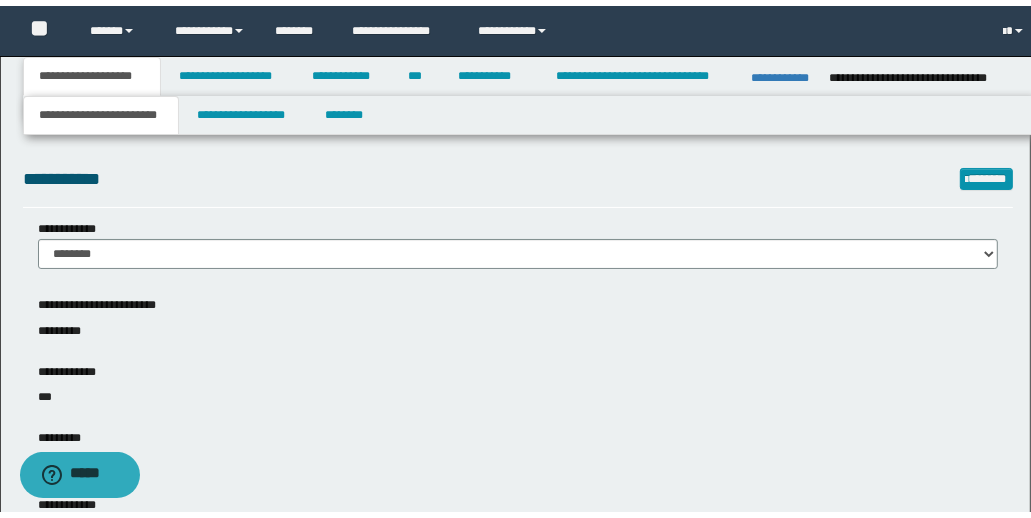 scroll, scrollTop: 0, scrollLeft: 0, axis: both 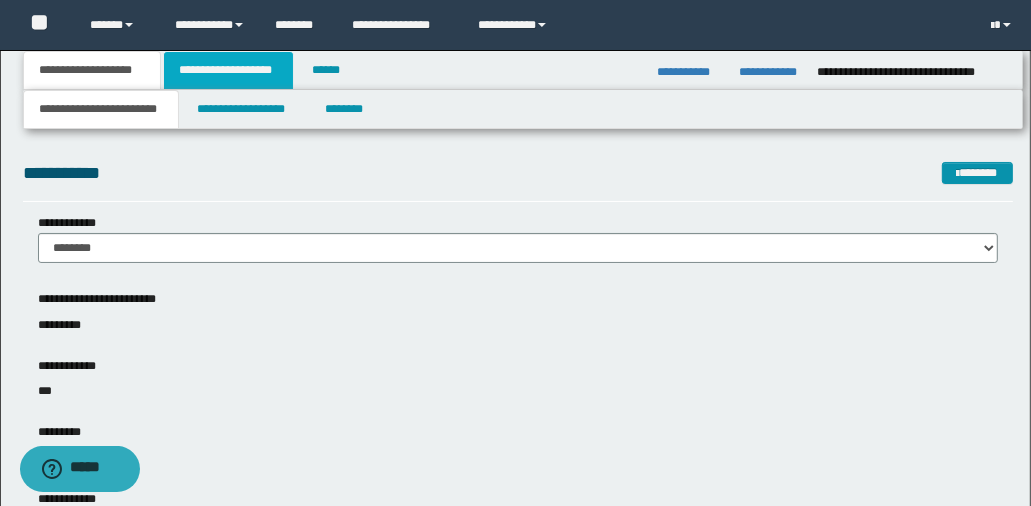 click on "**********" at bounding box center [228, 70] 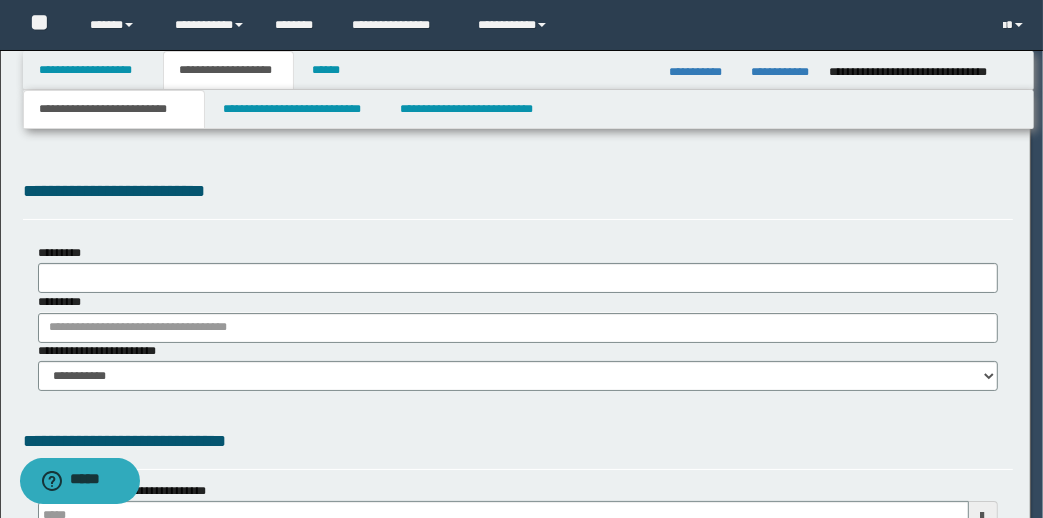 type on "**********" 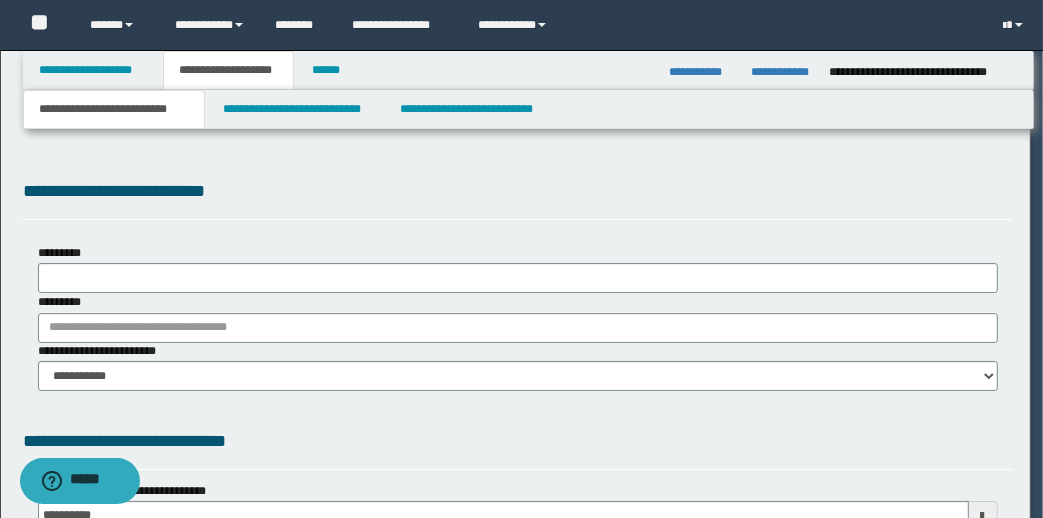type on "**********" 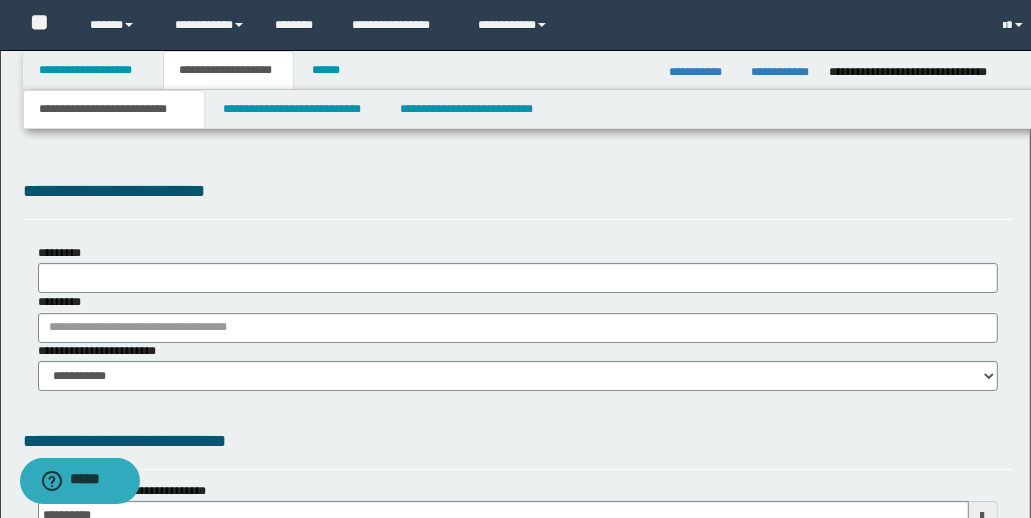 scroll, scrollTop: 0, scrollLeft: 0, axis: both 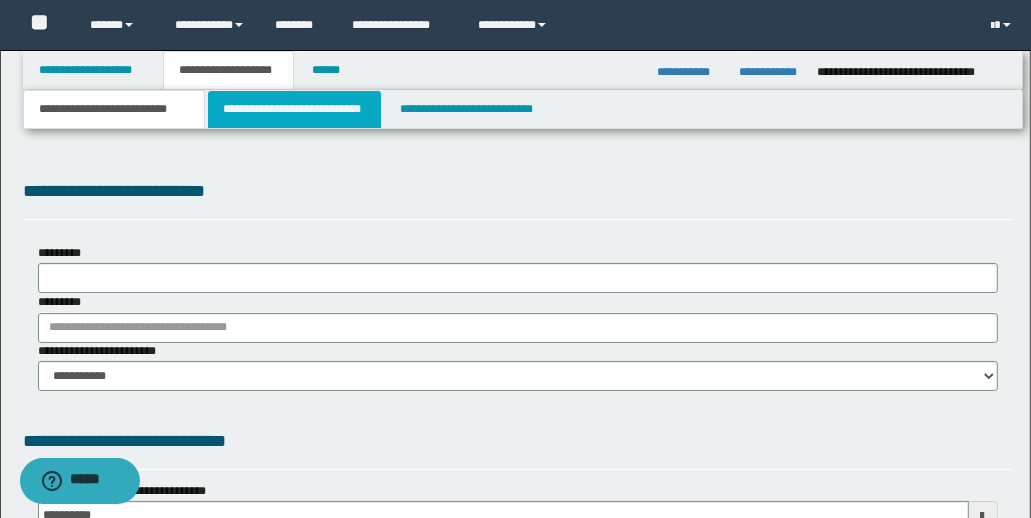 click on "**********" at bounding box center (294, 109) 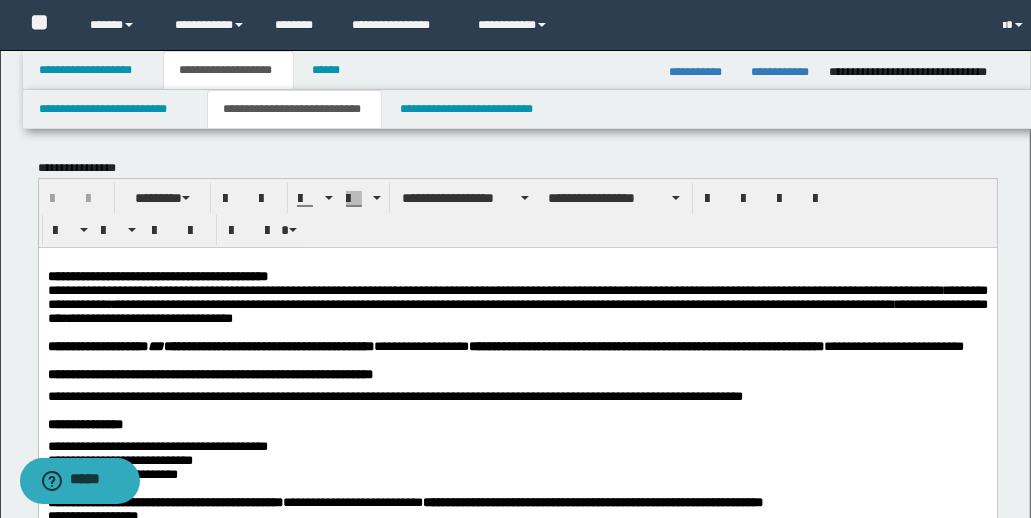 scroll, scrollTop: 0, scrollLeft: 0, axis: both 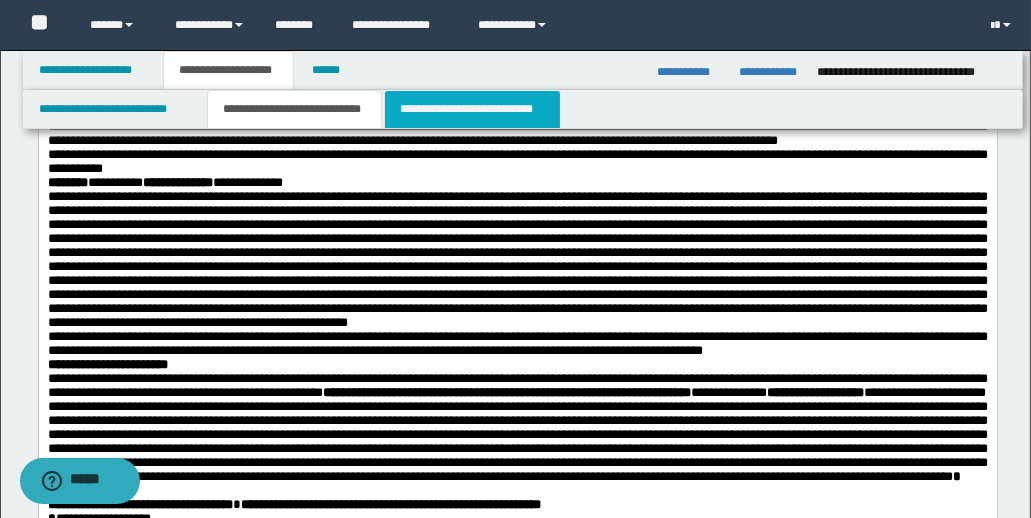 click on "**********" at bounding box center (472, 109) 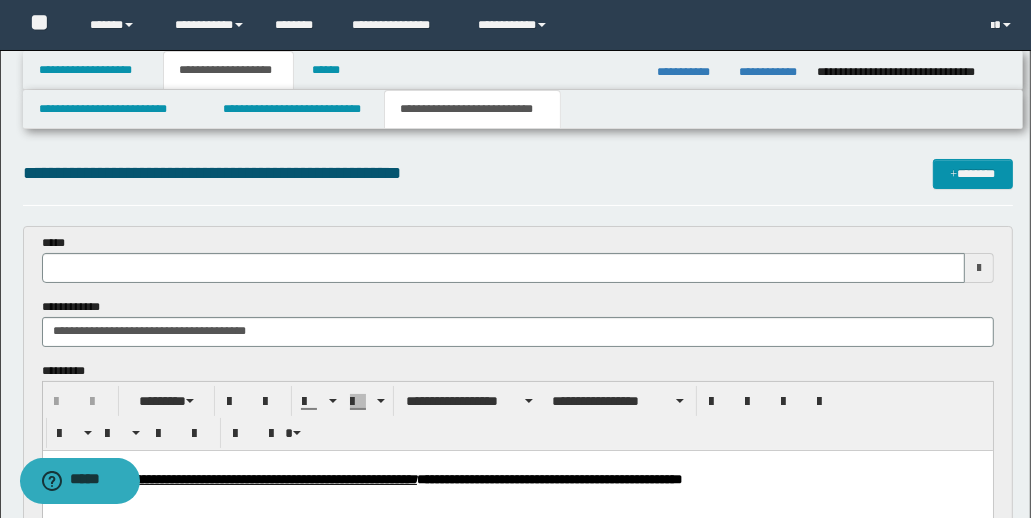 scroll, scrollTop: 0, scrollLeft: 0, axis: both 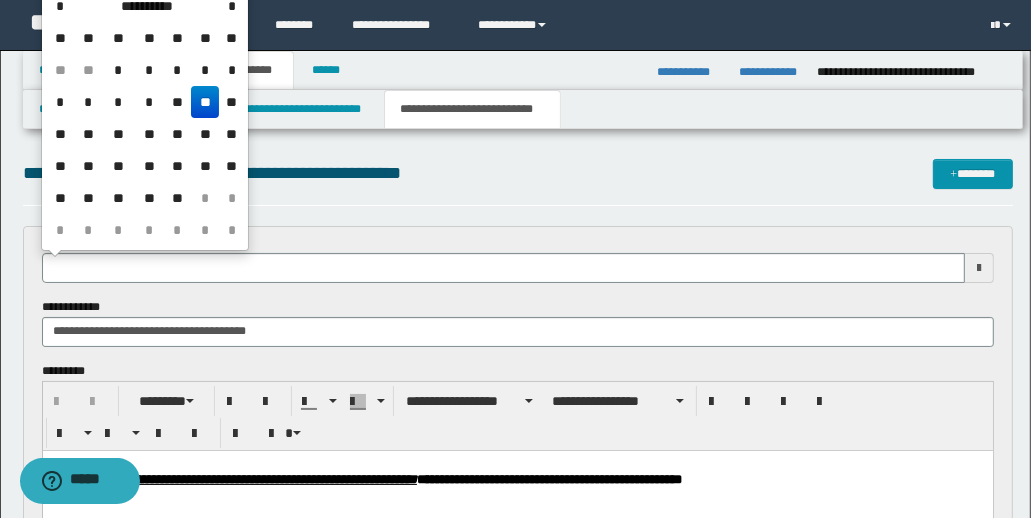 click on "**" at bounding box center [205, 102] 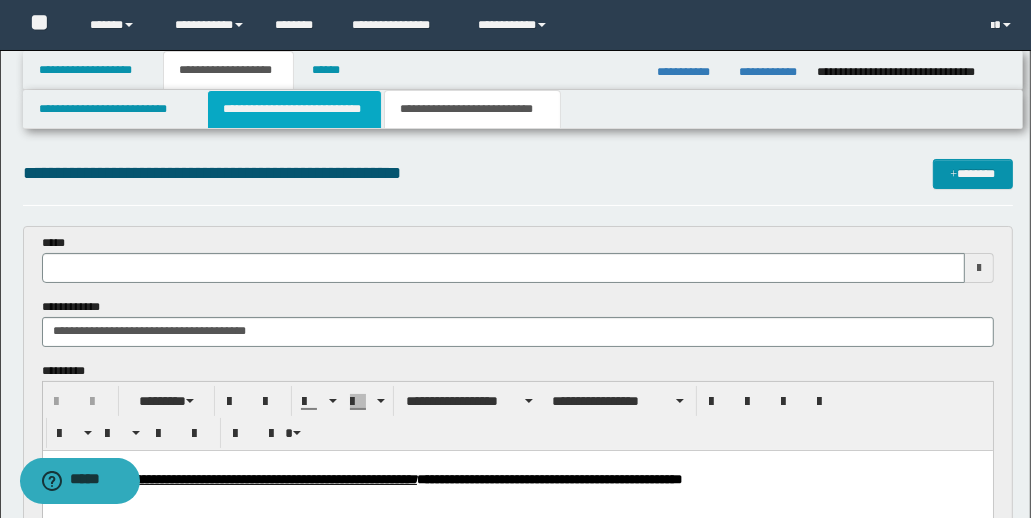 type on "**********" 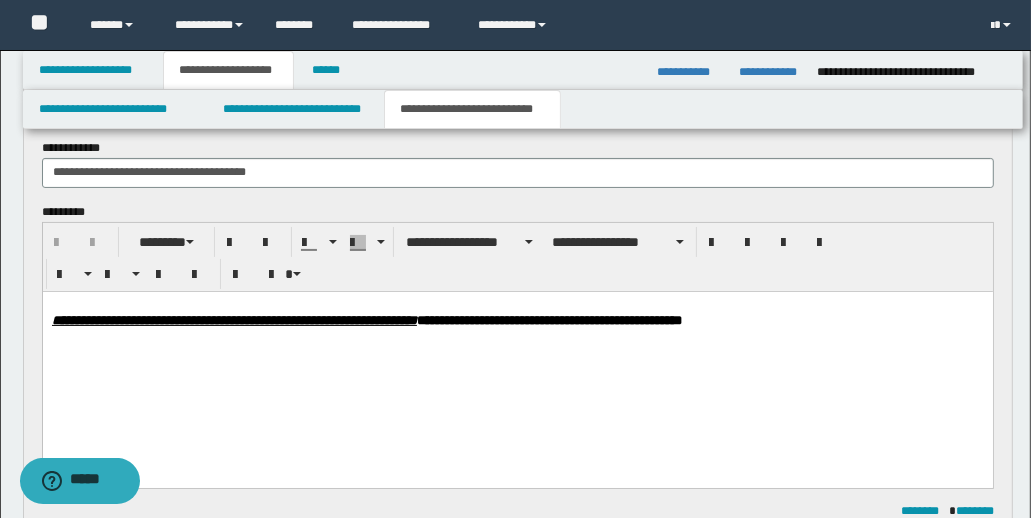 scroll, scrollTop: 170, scrollLeft: 0, axis: vertical 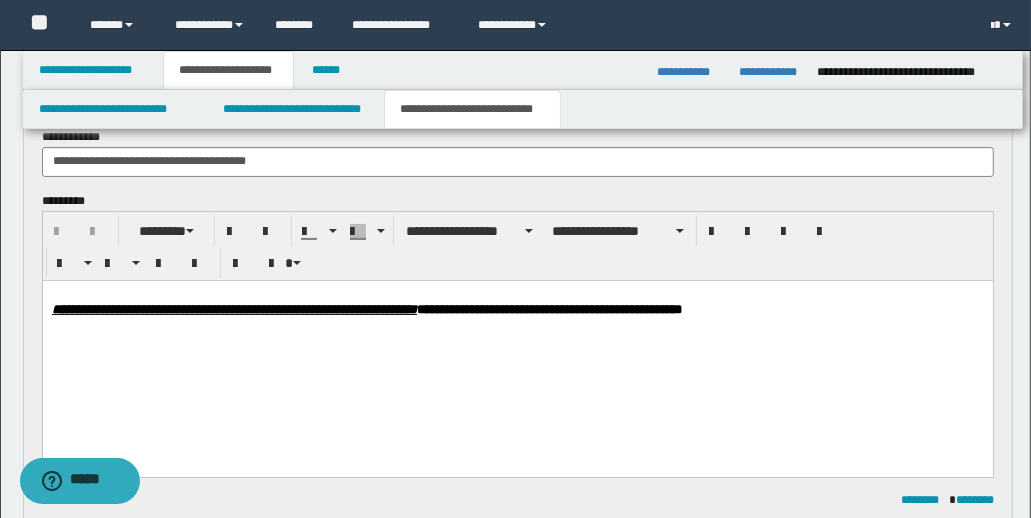 click on "**********" at bounding box center (517, 309) 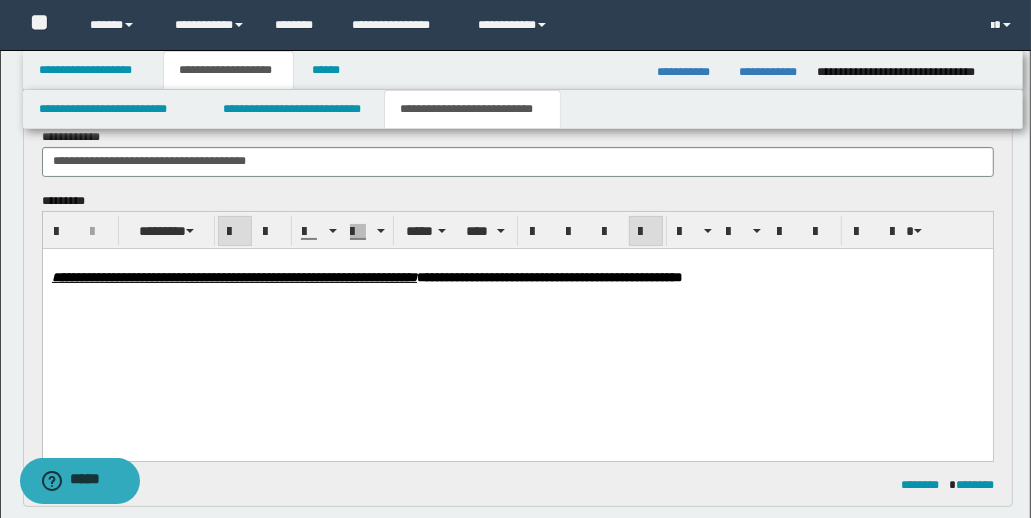 paste 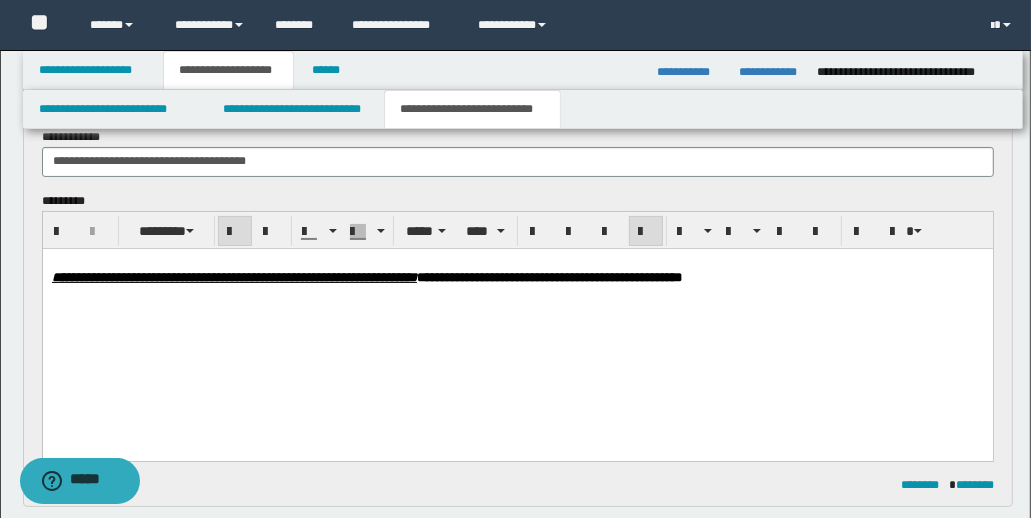 type 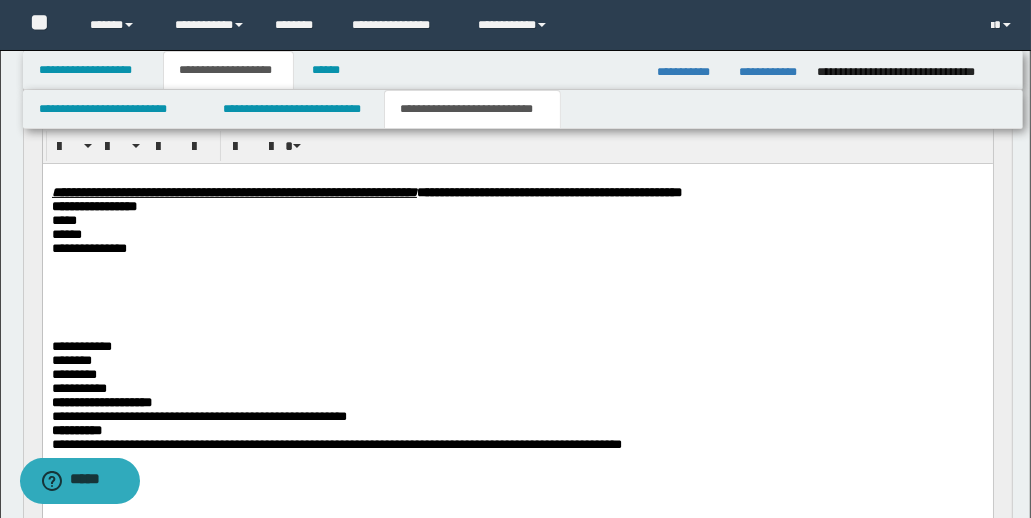 scroll, scrollTop: 280, scrollLeft: 0, axis: vertical 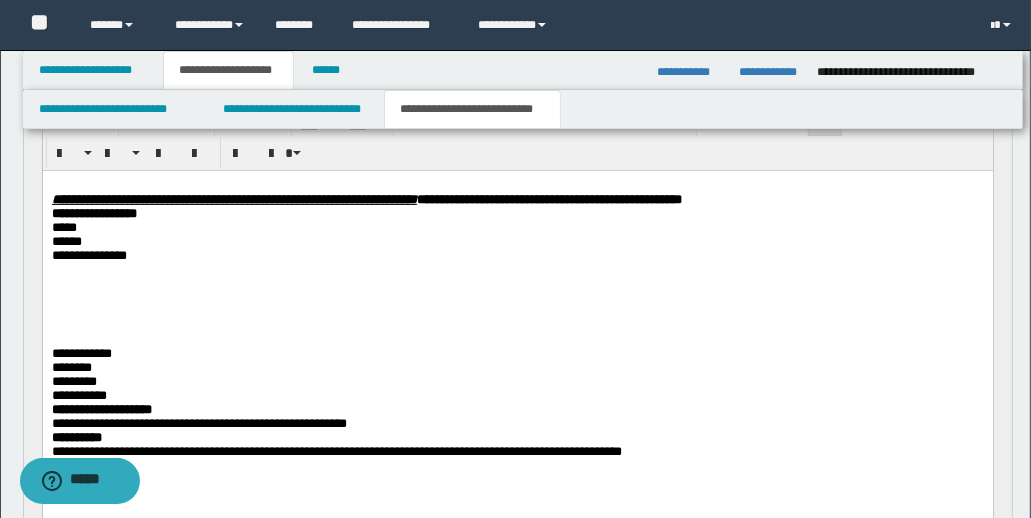click on "*****" at bounding box center (517, 227) 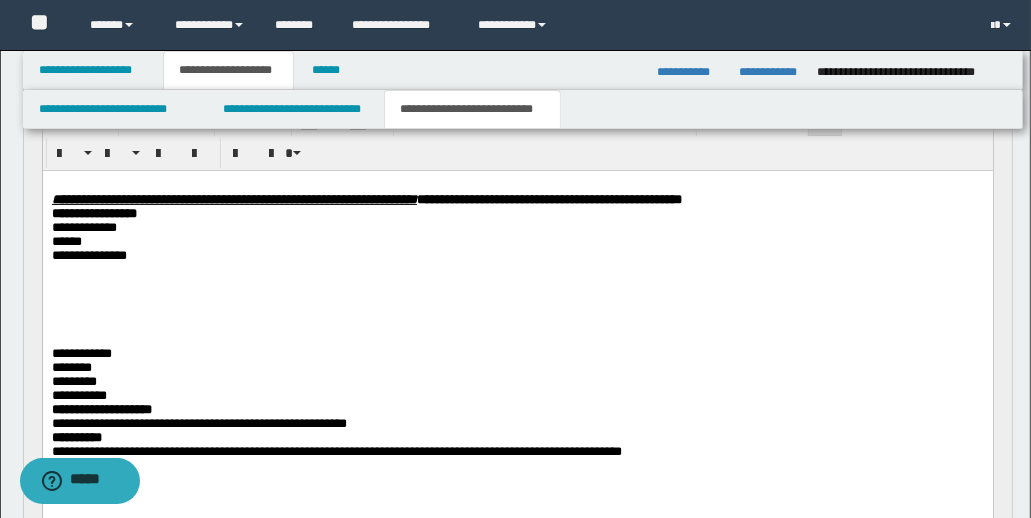 click at bounding box center (517, 339) 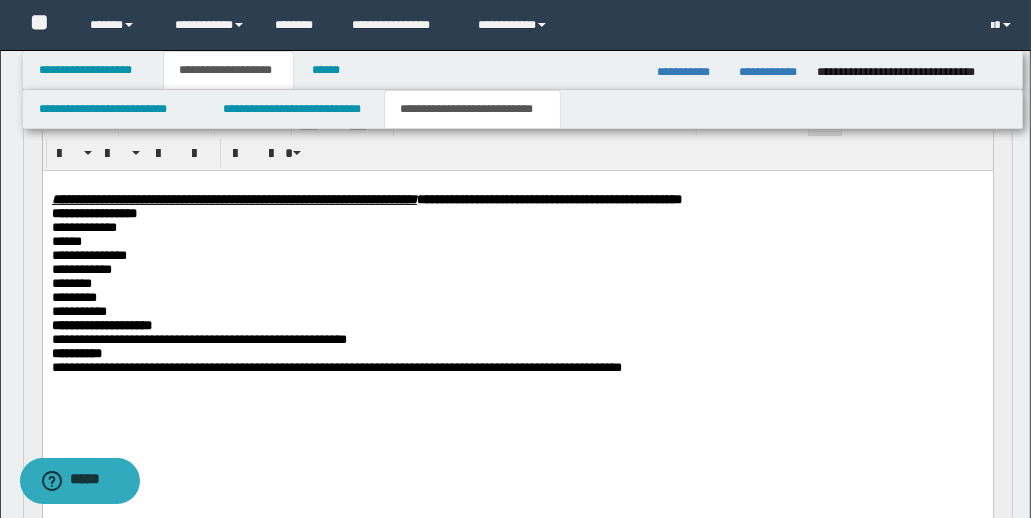 click on "******" at bounding box center (517, 241) 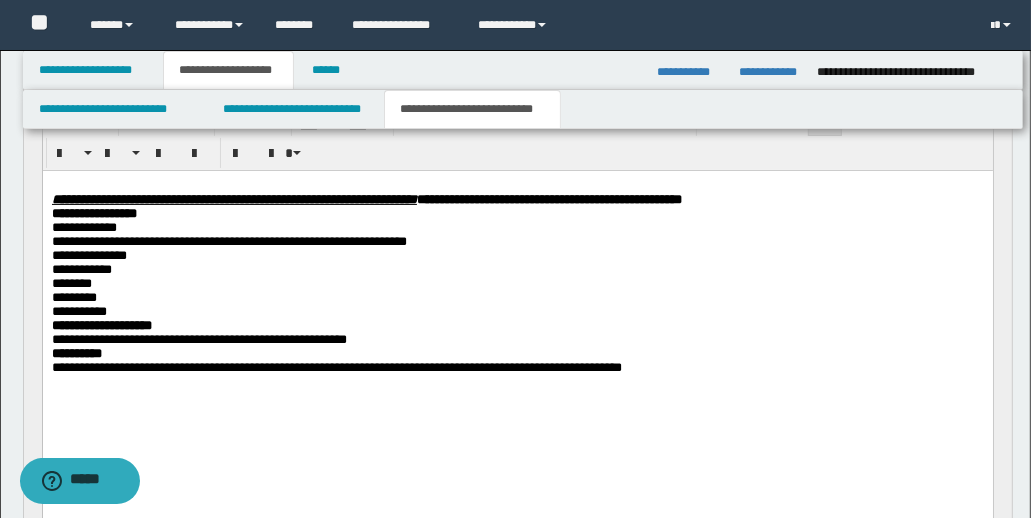 click on "**********" at bounding box center [517, 255] 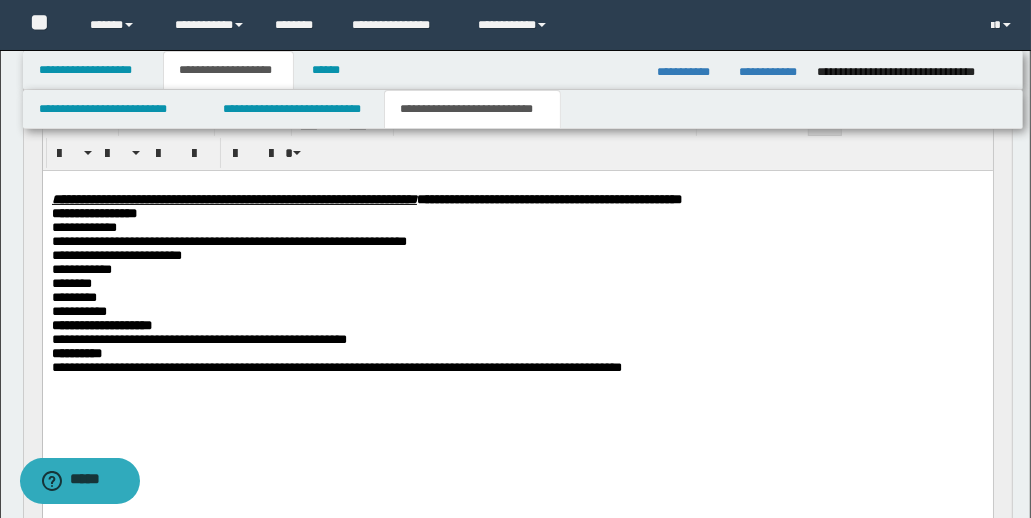 click on "**********" at bounding box center [116, 254] 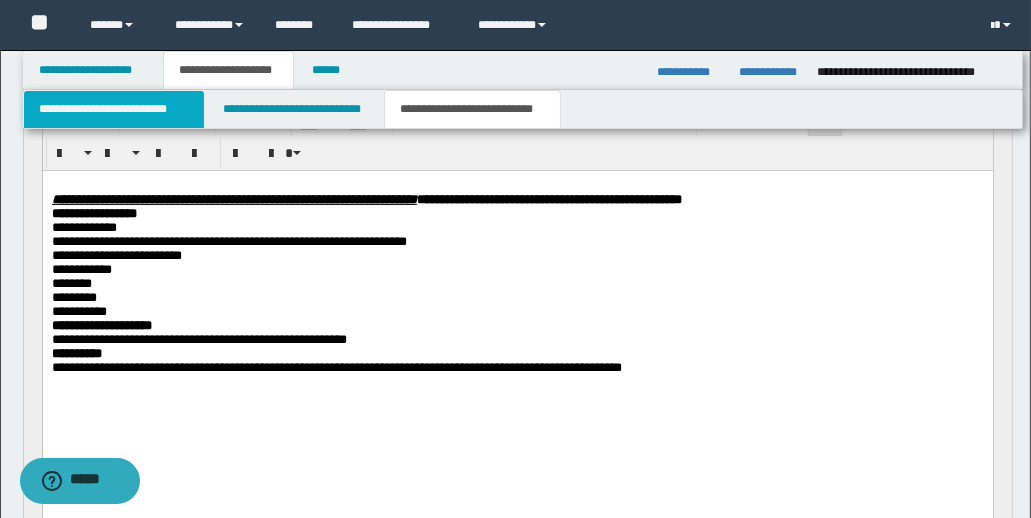 click on "**********" at bounding box center (114, 109) 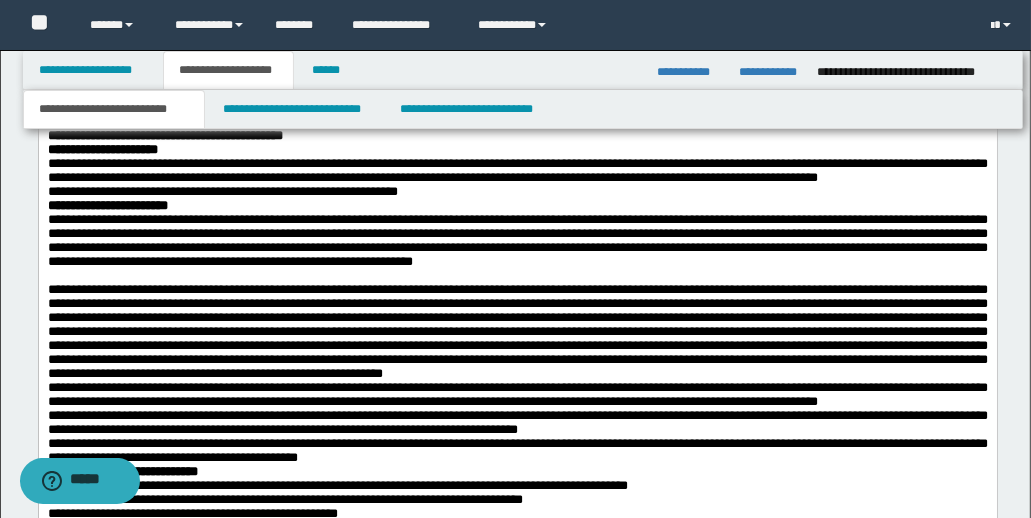 scroll, scrollTop: 765, scrollLeft: 0, axis: vertical 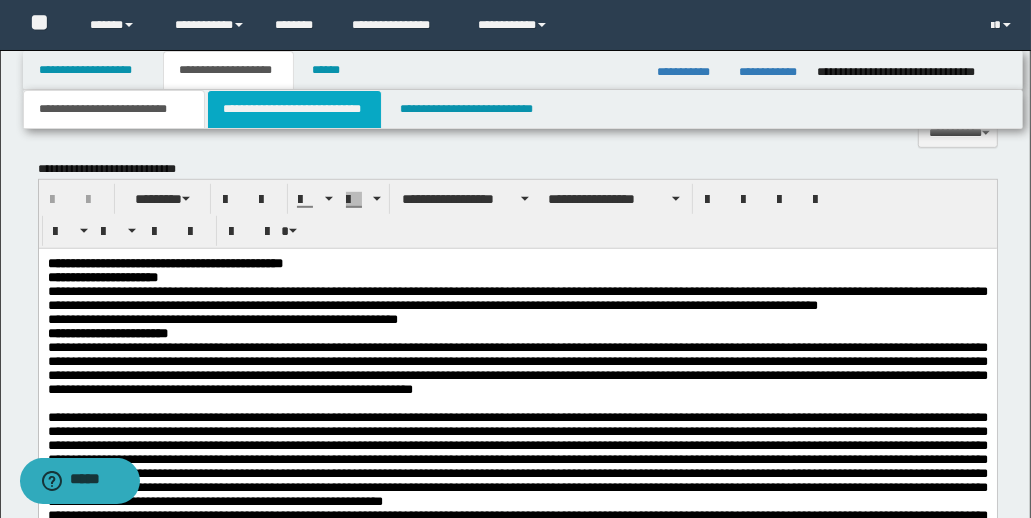click on "**********" at bounding box center (294, 109) 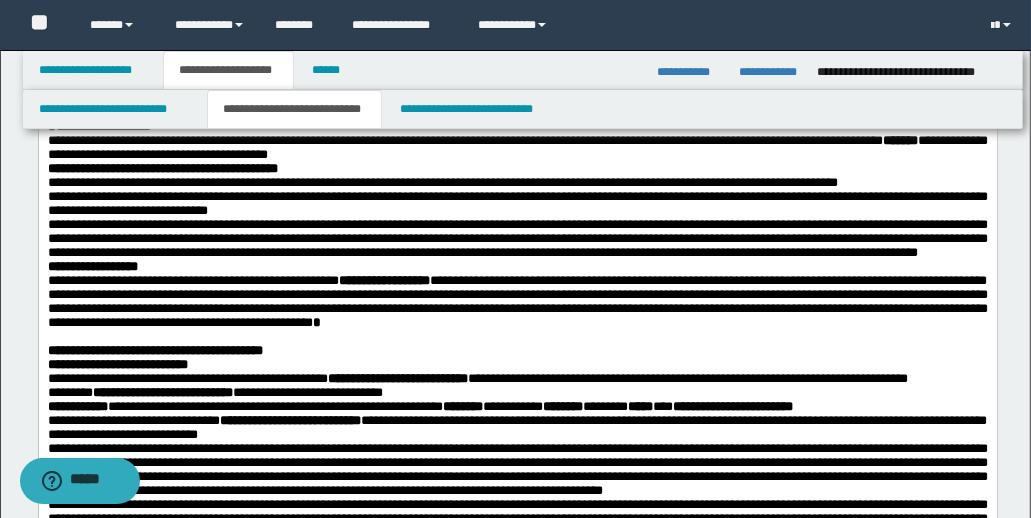 scroll, scrollTop: 0, scrollLeft: 0, axis: both 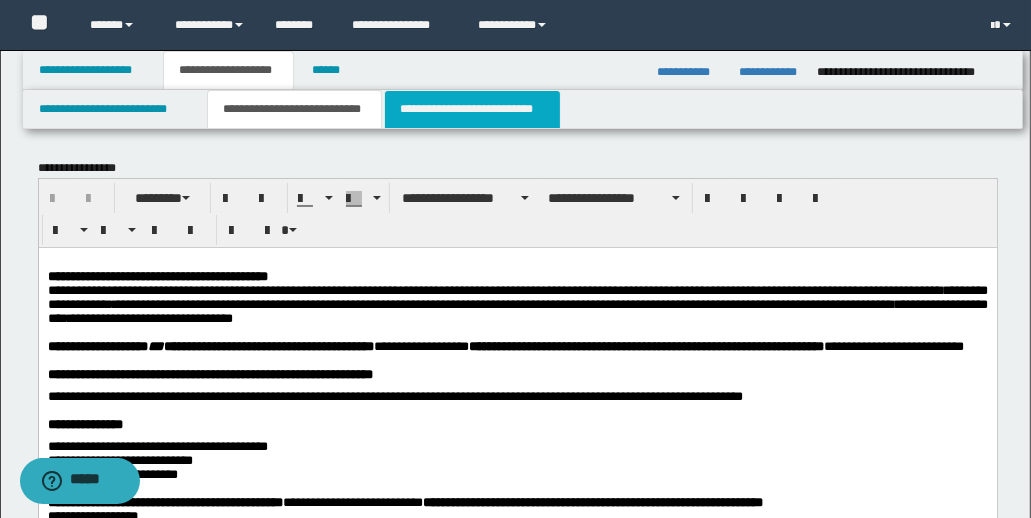 click on "**********" at bounding box center (472, 109) 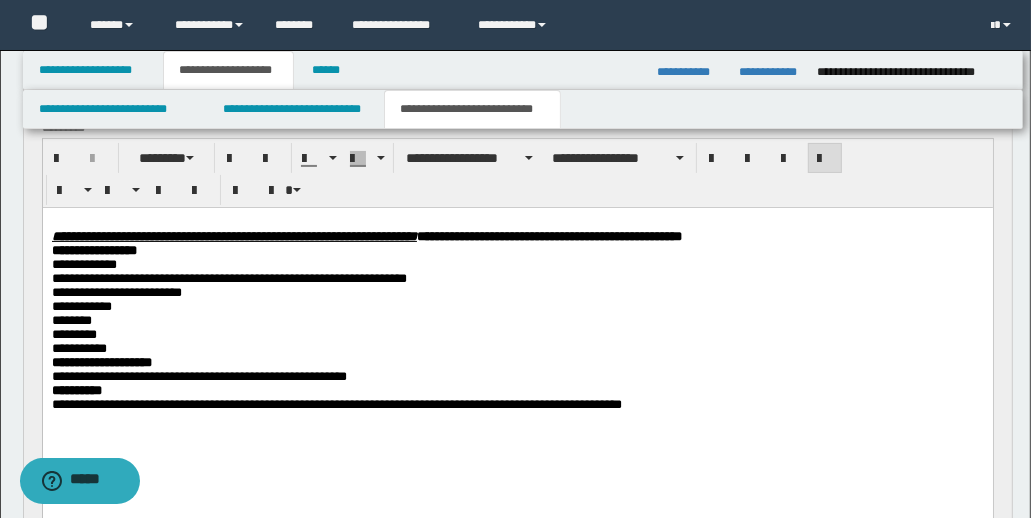 scroll, scrollTop: 257, scrollLeft: 0, axis: vertical 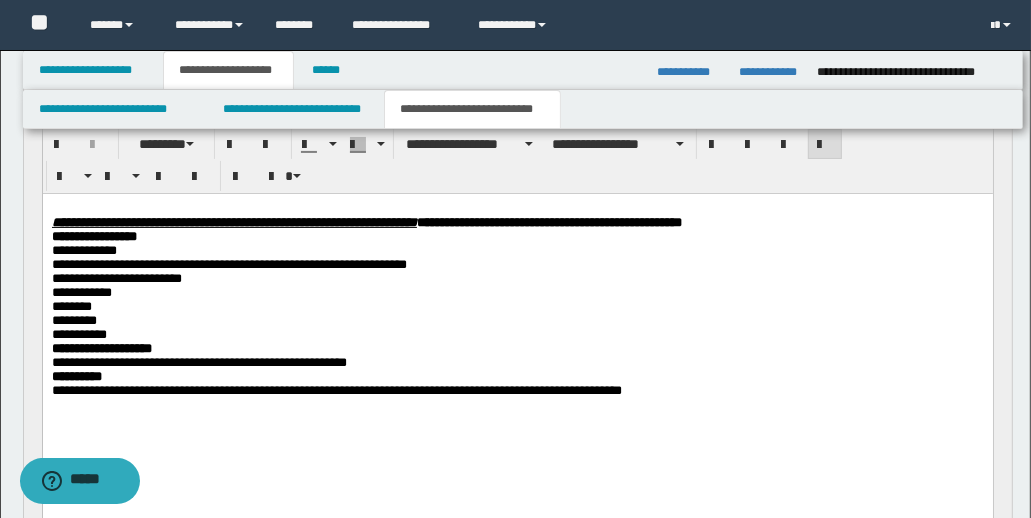 click on "**********" at bounding box center [116, 277] 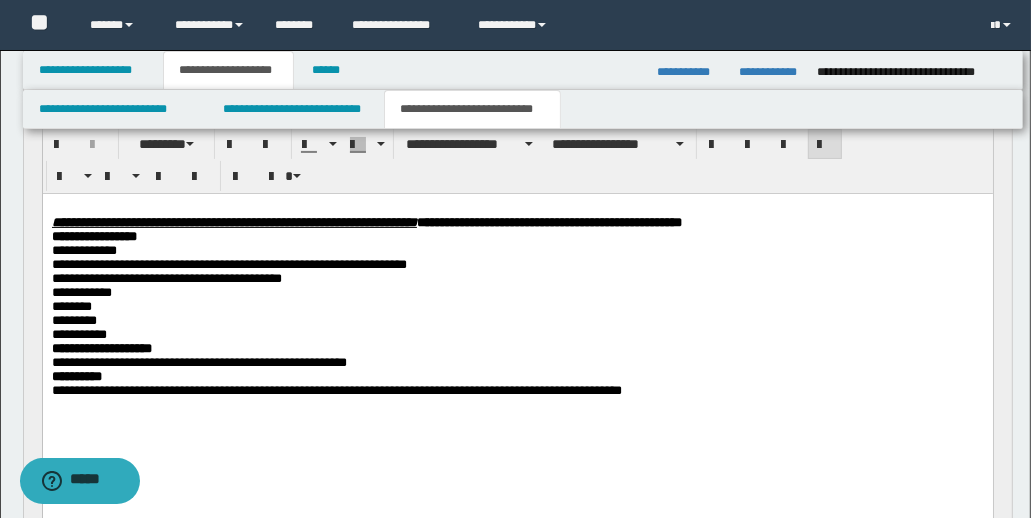 click on "**********" at bounding box center (517, 292) 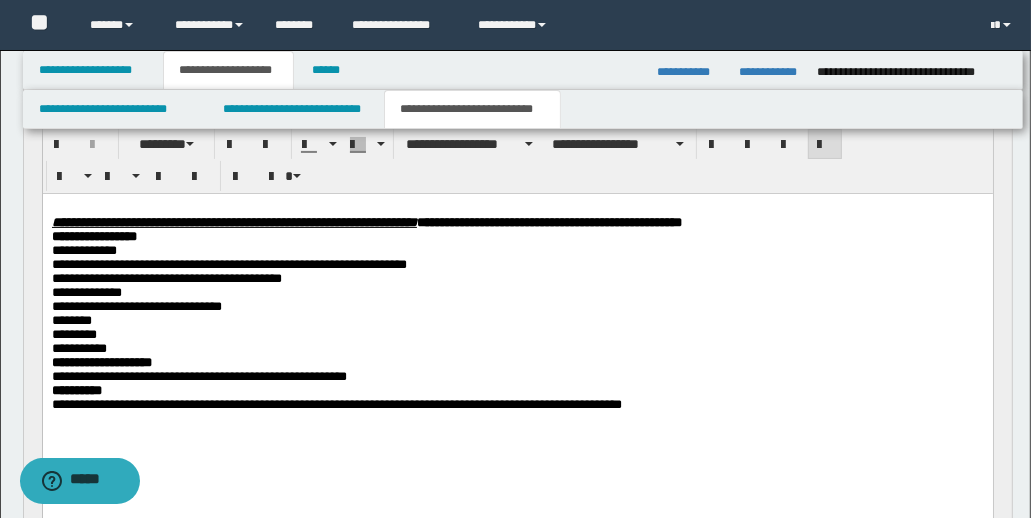 click on "**********" at bounding box center [517, 292] 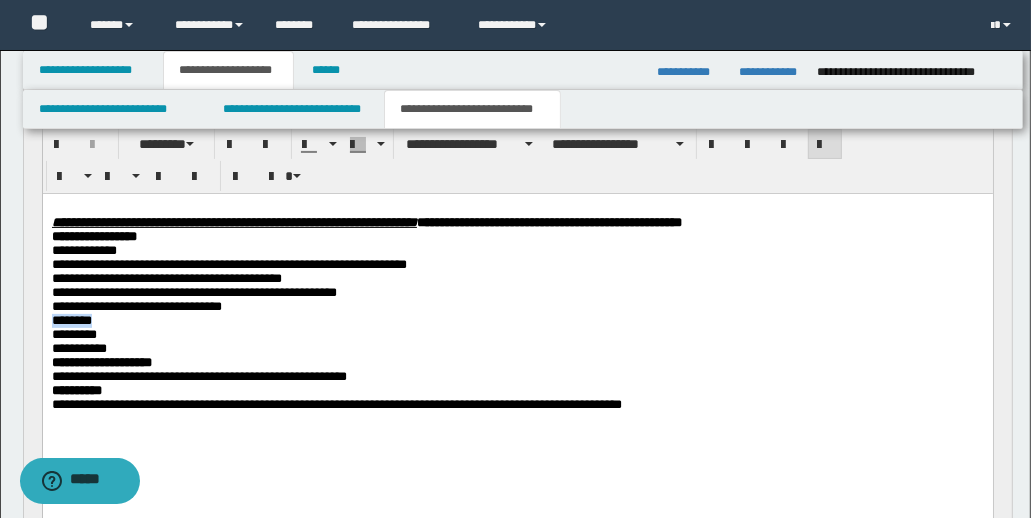 drag, startPoint x: 100, startPoint y: 338, endPoint x: -9, endPoint y: 338, distance: 109 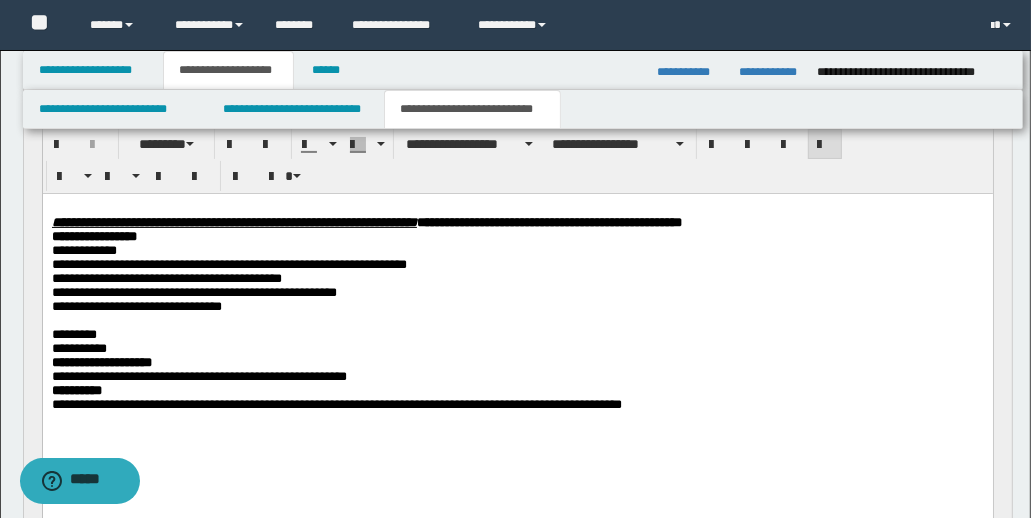 click on "**********" at bounding box center (517, 292) 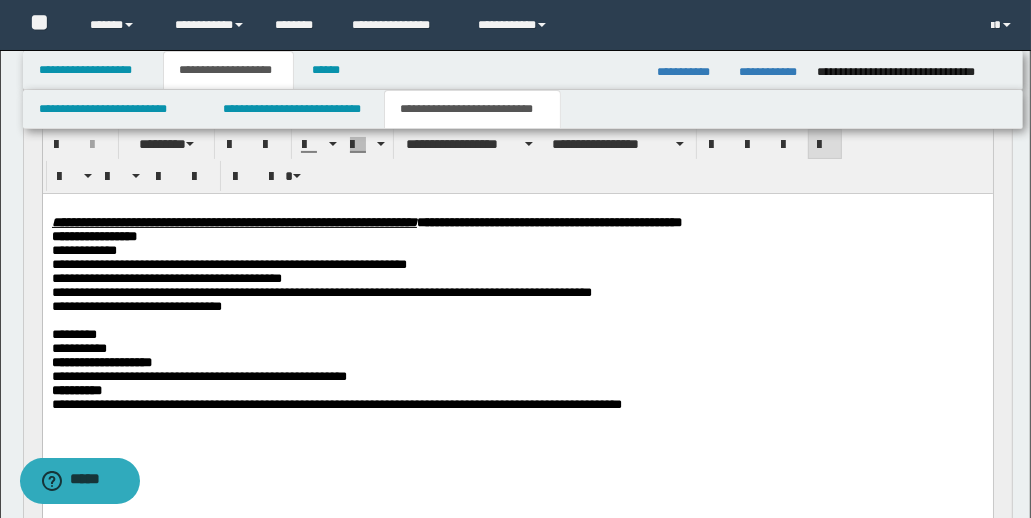 click at bounding box center [517, 320] 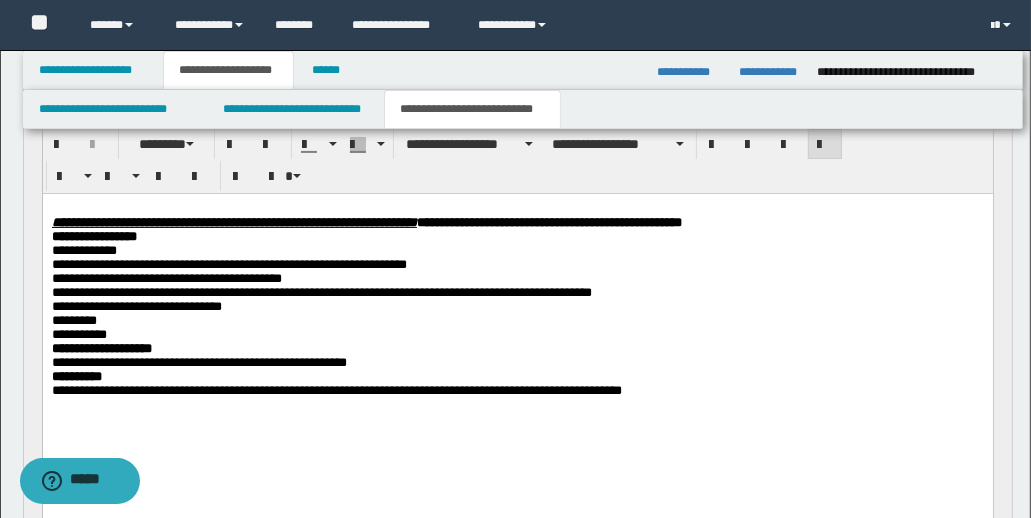 click on "**********" at bounding box center (517, 292) 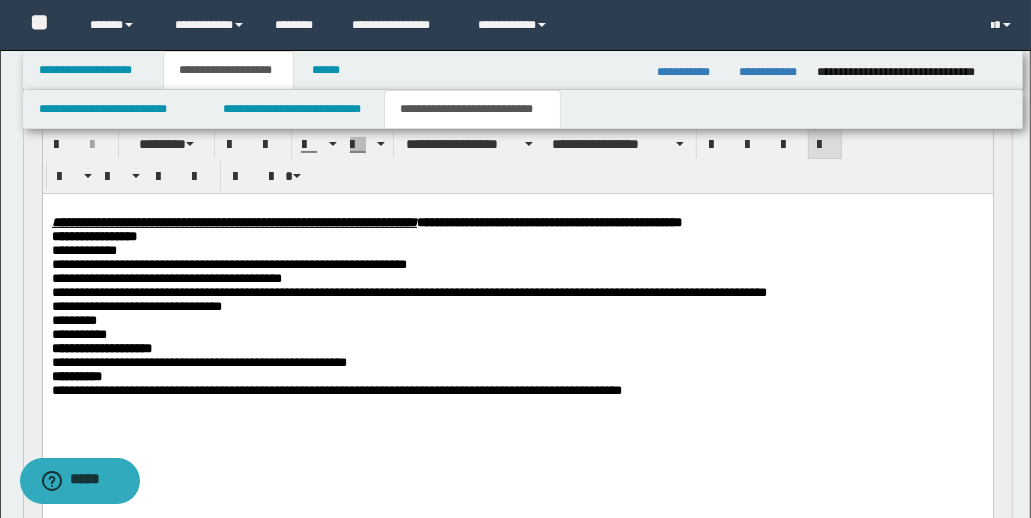 click on "*********" at bounding box center (517, 320) 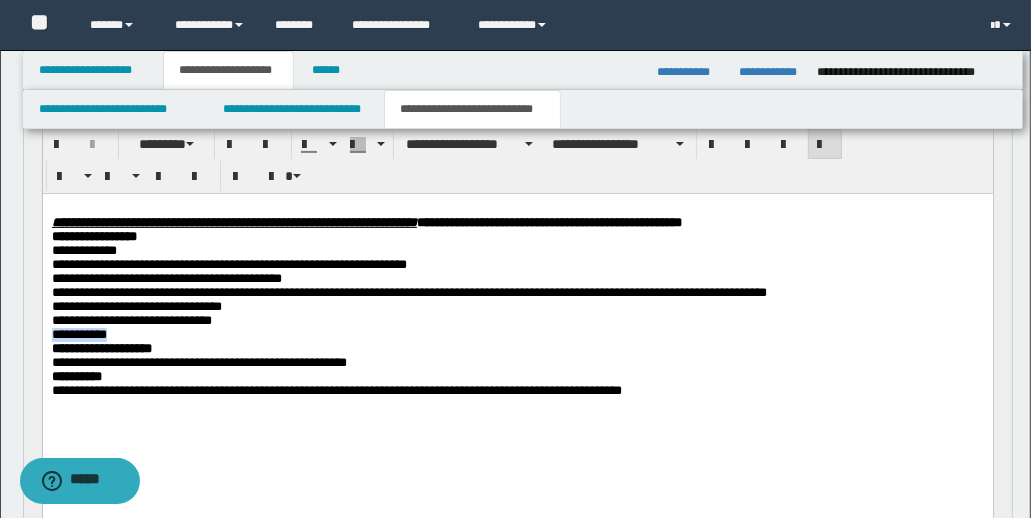 drag, startPoint x: 131, startPoint y: 353, endPoint x: 30, endPoint y: 351, distance: 101.0198 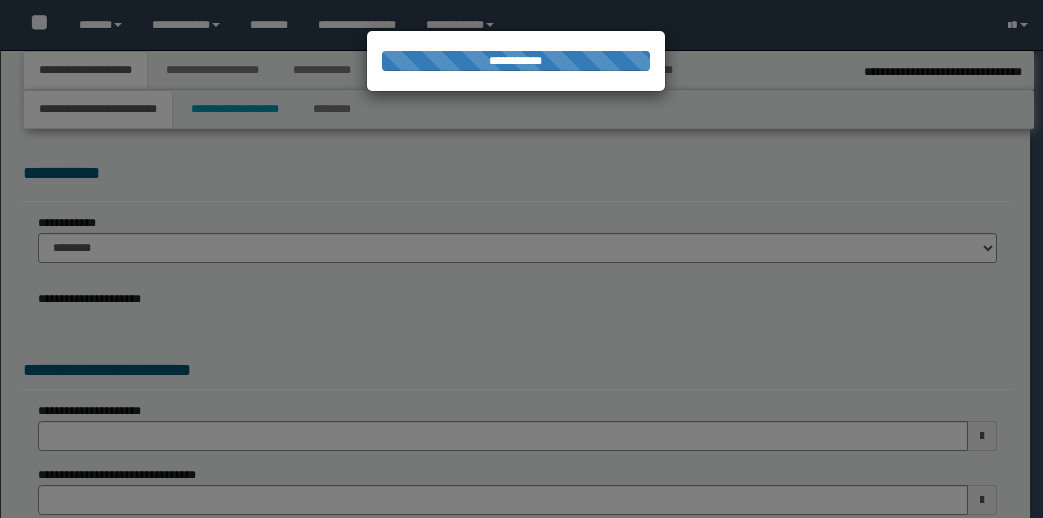 select on "*" 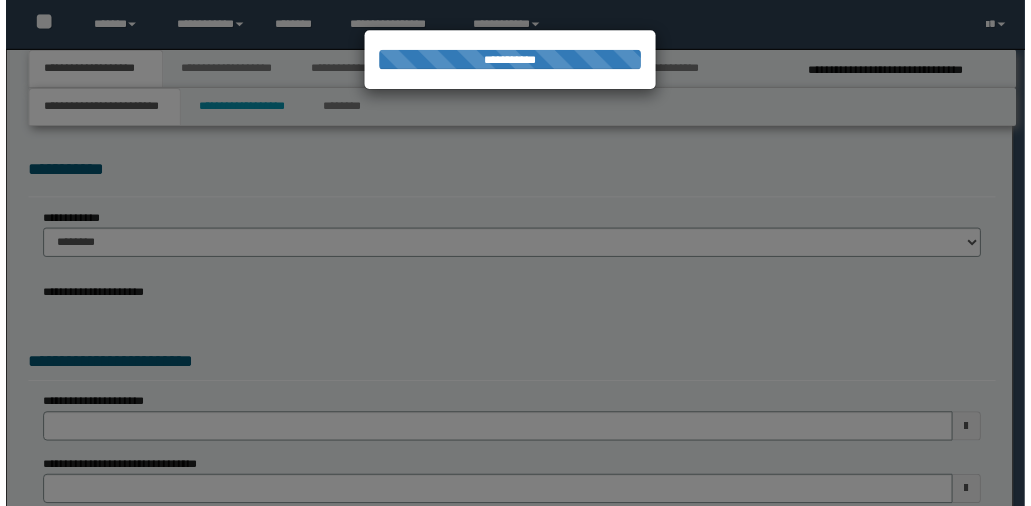 scroll, scrollTop: 0, scrollLeft: 0, axis: both 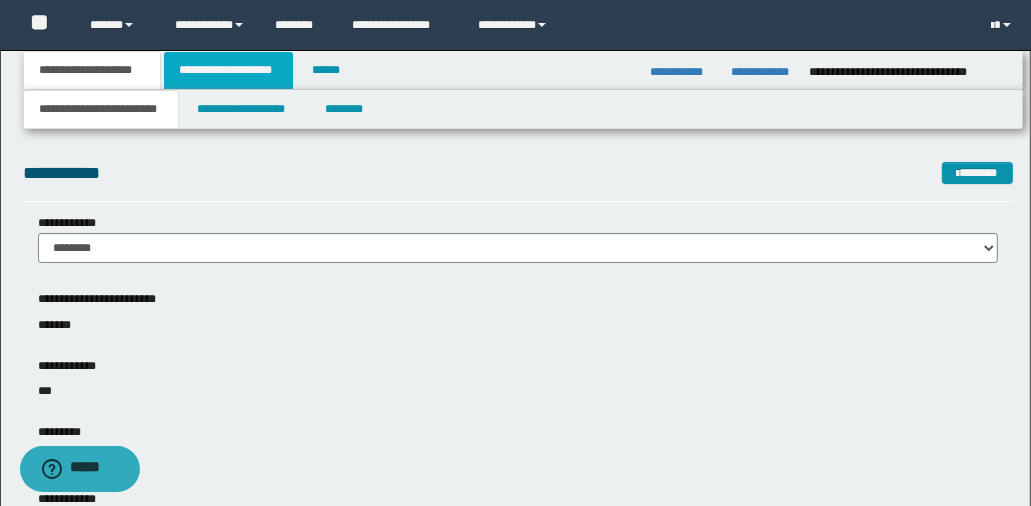 click on "**********" at bounding box center [228, 70] 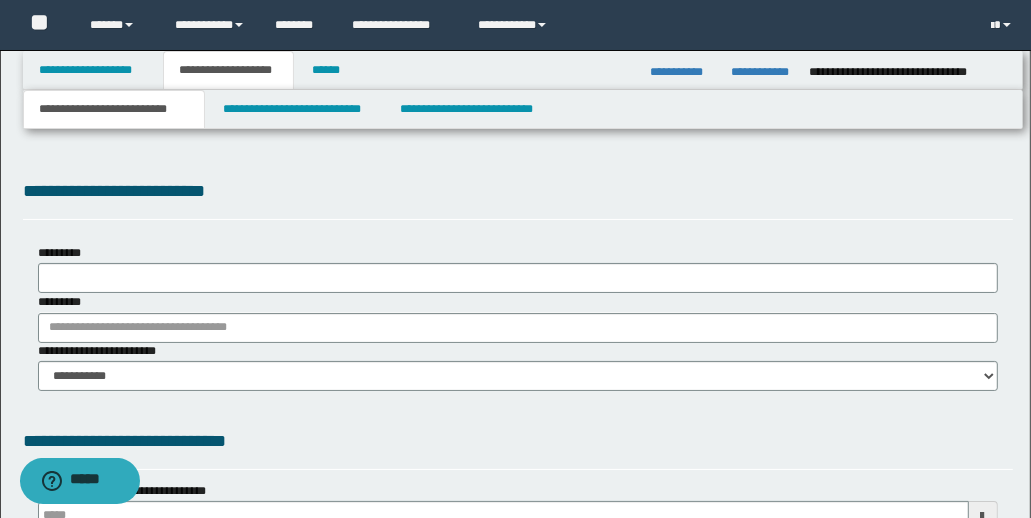 type on "**********" 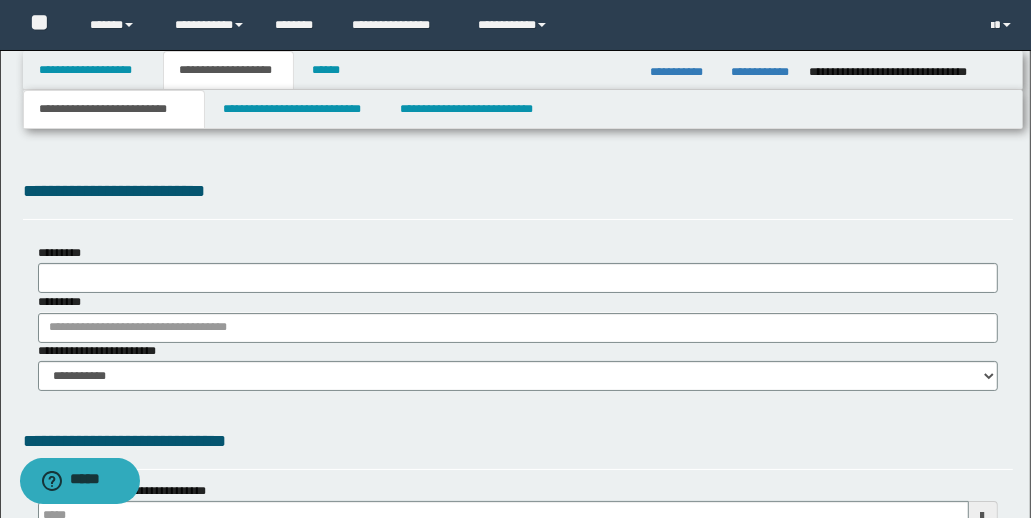 type on "**********" 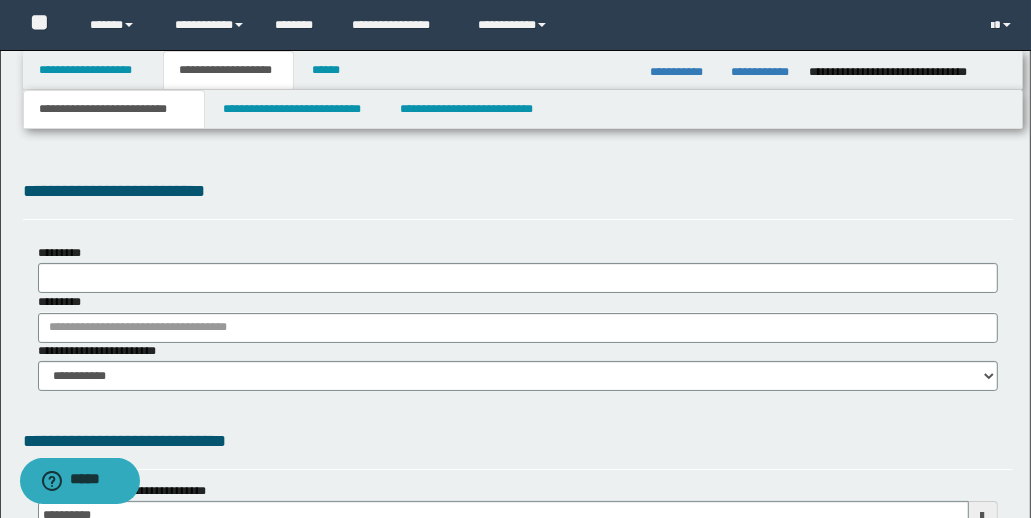 type on "**********" 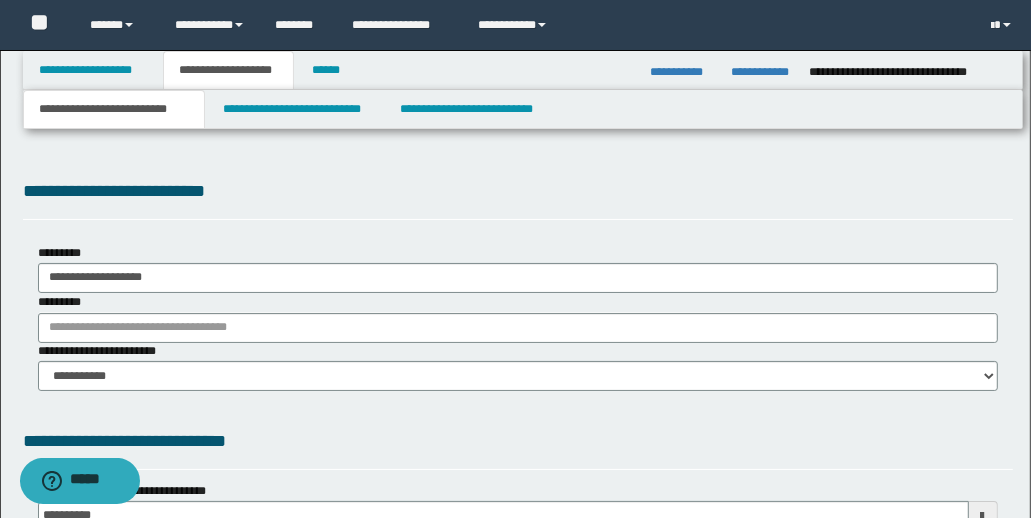 select on "*" 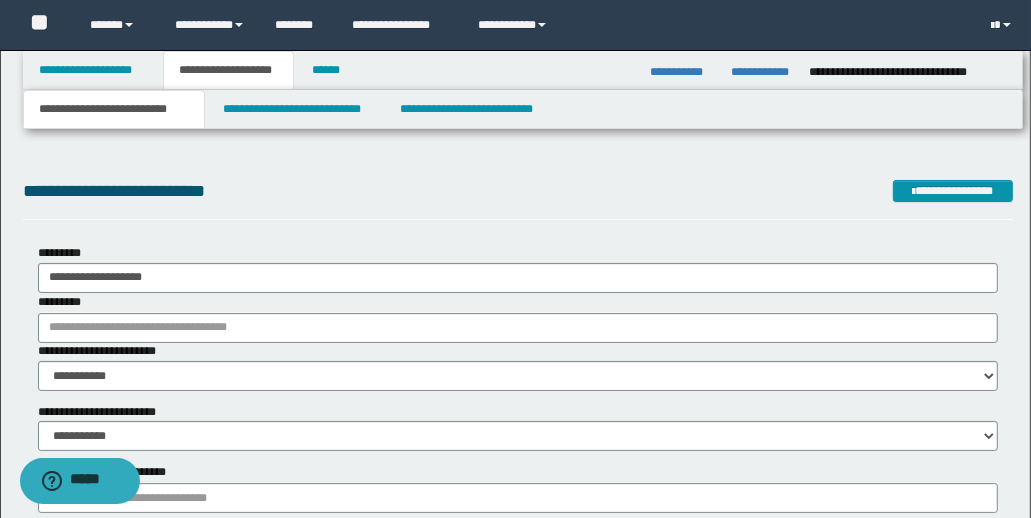 scroll, scrollTop: 0, scrollLeft: 0, axis: both 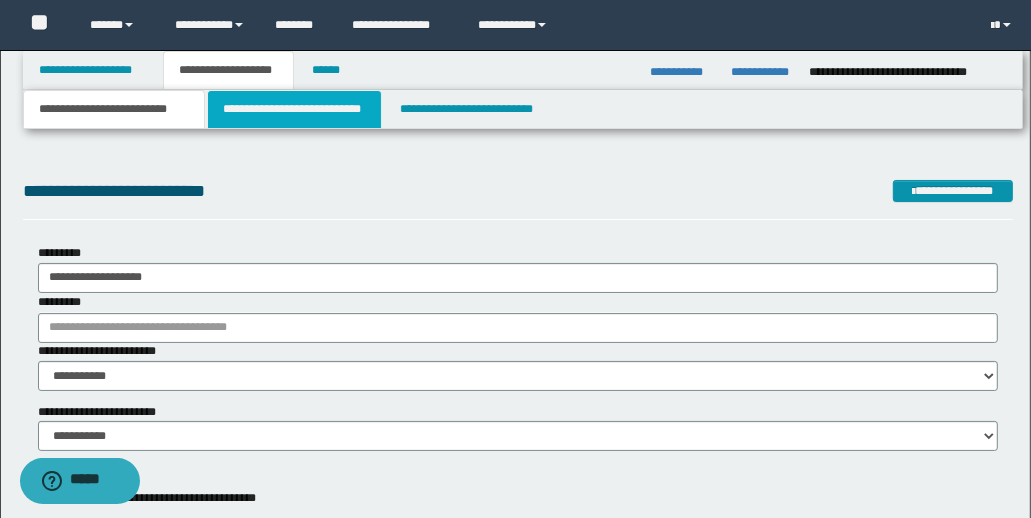 click on "**********" at bounding box center (294, 109) 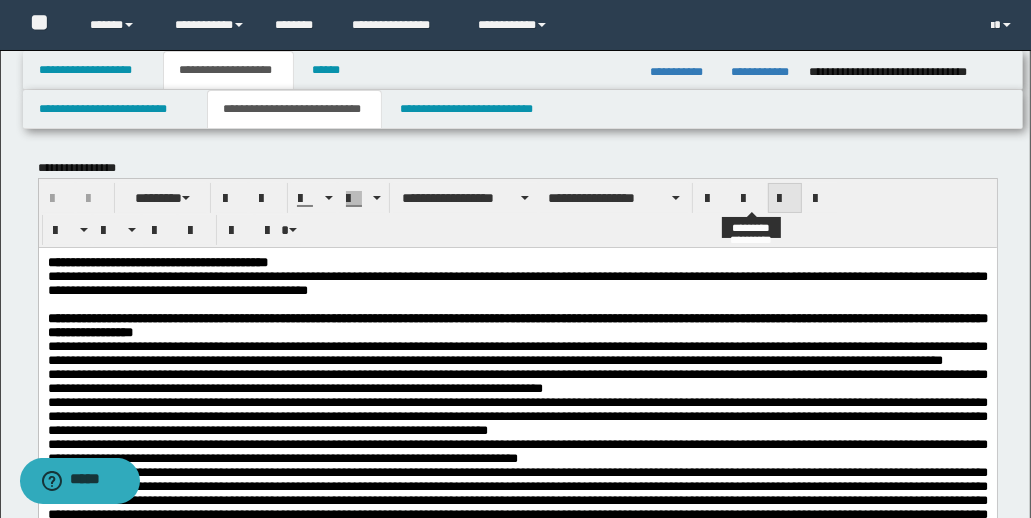 scroll, scrollTop: 0, scrollLeft: 0, axis: both 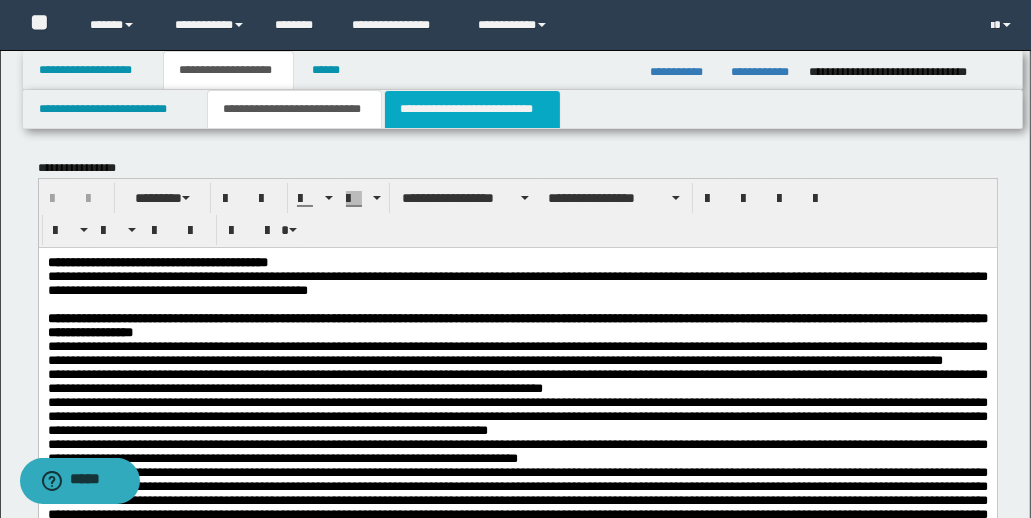 click on "**********" at bounding box center (472, 109) 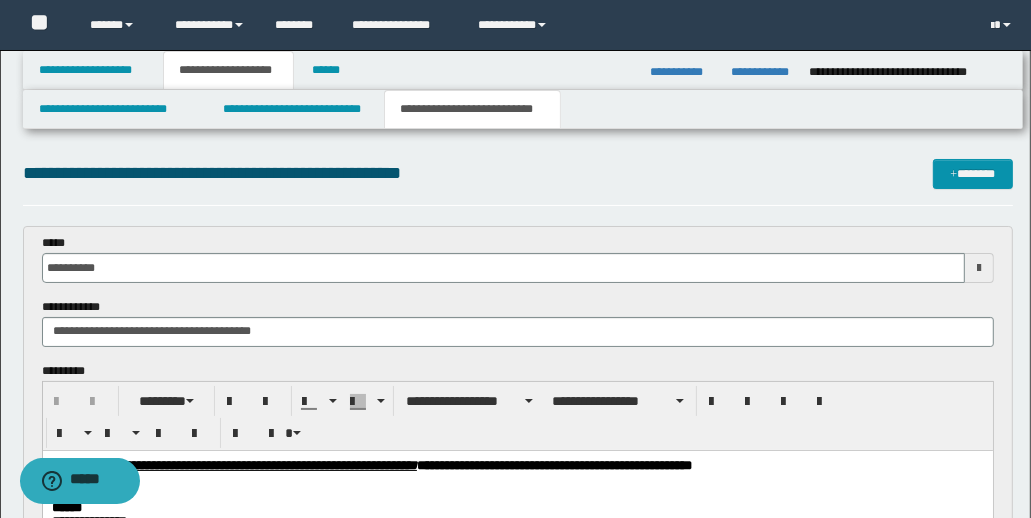 scroll, scrollTop: 0, scrollLeft: 0, axis: both 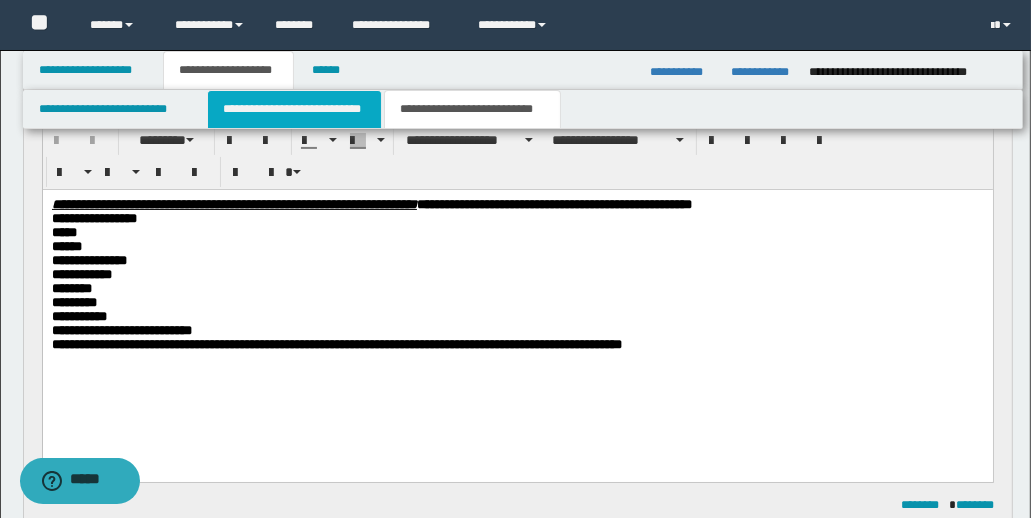 click on "**********" at bounding box center [294, 109] 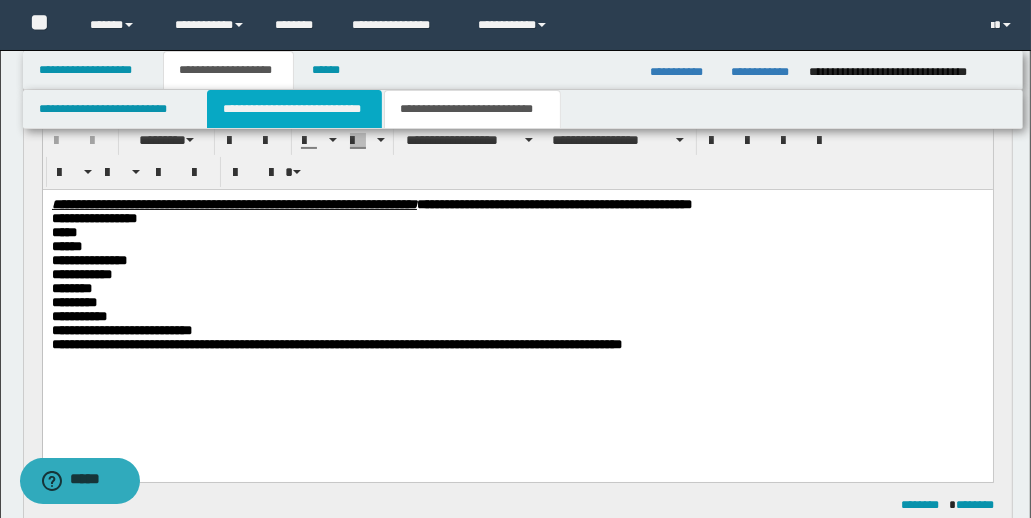 type 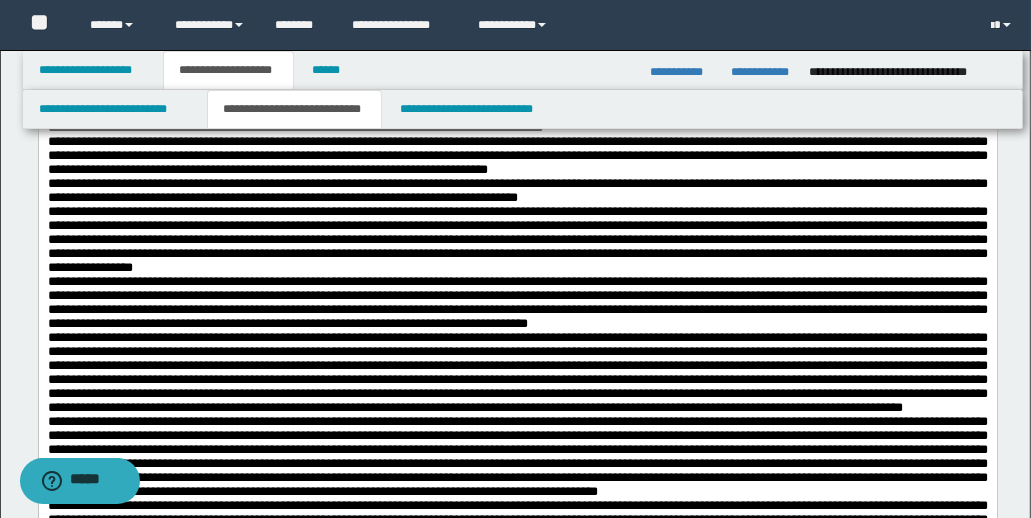 scroll, scrollTop: 0, scrollLeft: 0, axis: both 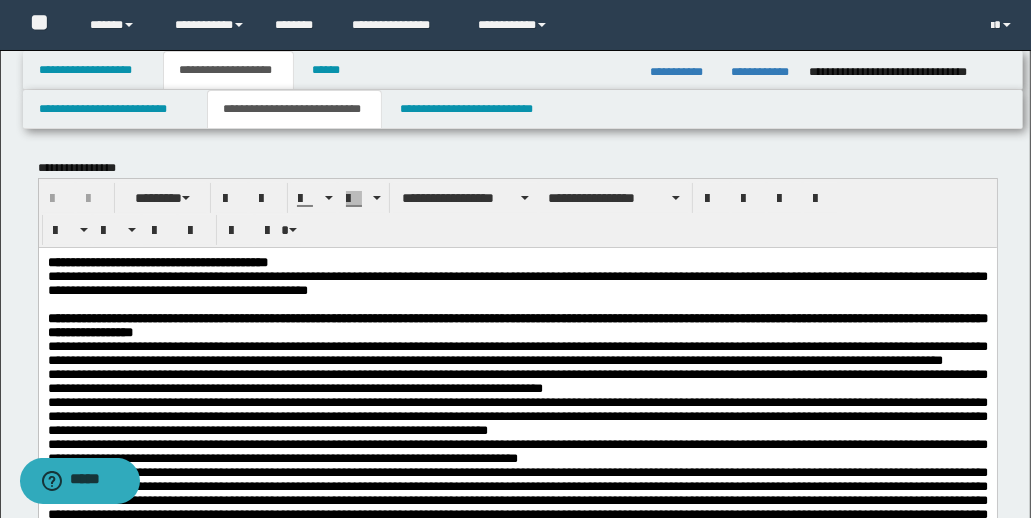 drag, startPoint x: 1036, startPoint y: 70, endPoint x: 287, endPoint y: 263, distance: 773.46625 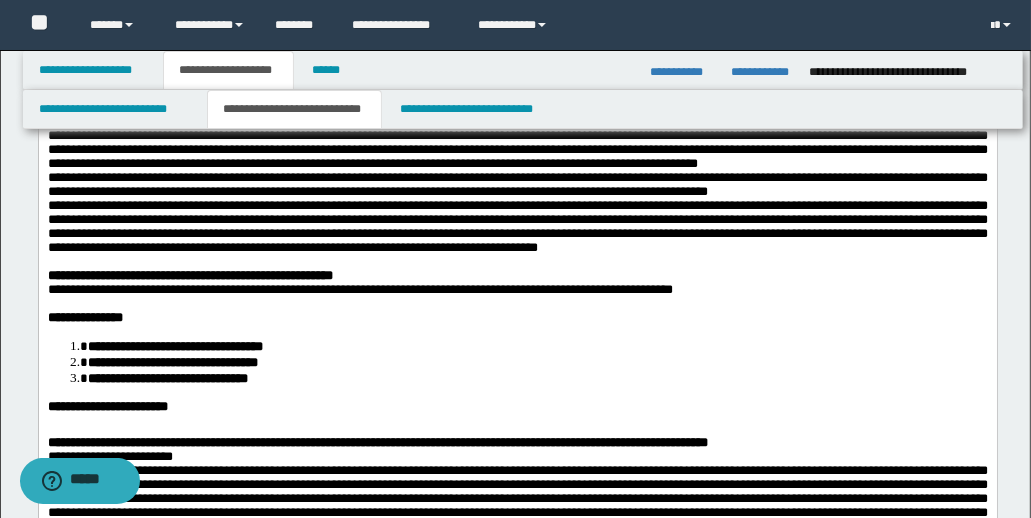 scroll, scrollTop: 697, scrollLeft: 0, axis: vertical 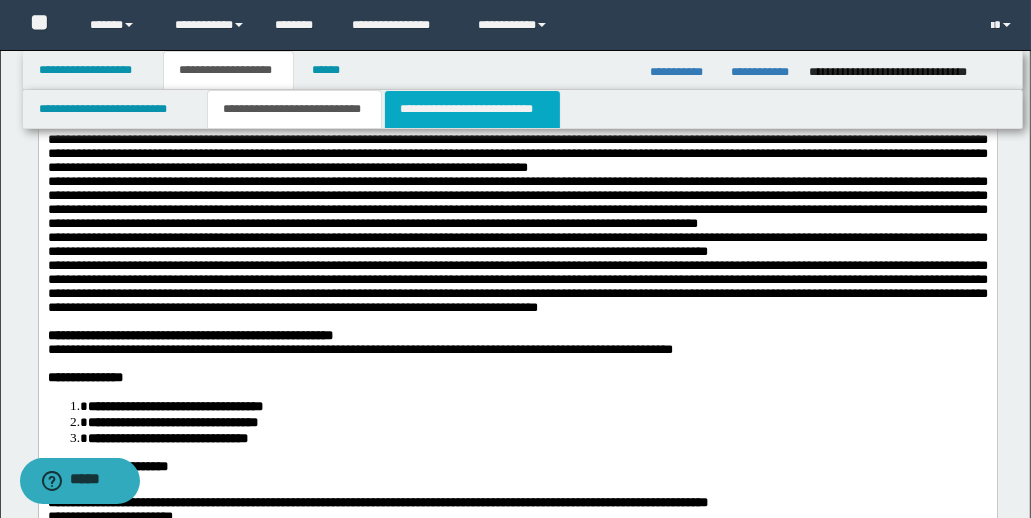 click on "**********" at bounding box center [472, 109] 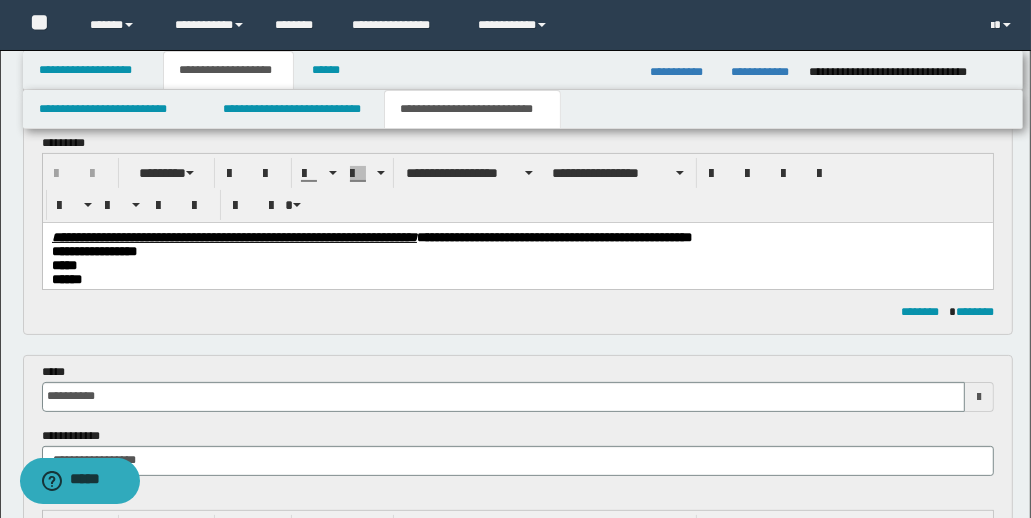 scroll, scrollTop: 218, scrollLeft: 0, axis: vertical 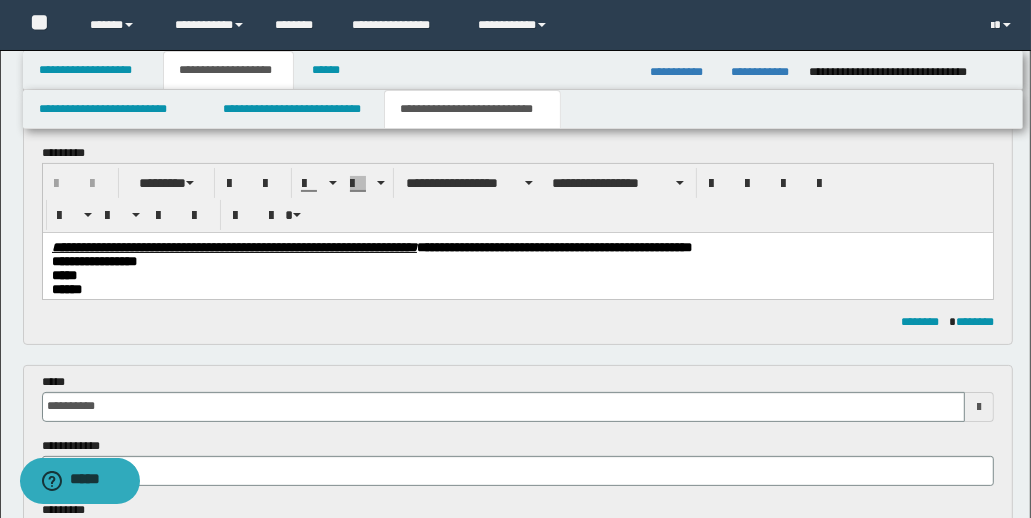 click on "**********" at bounding box center (517, 324) 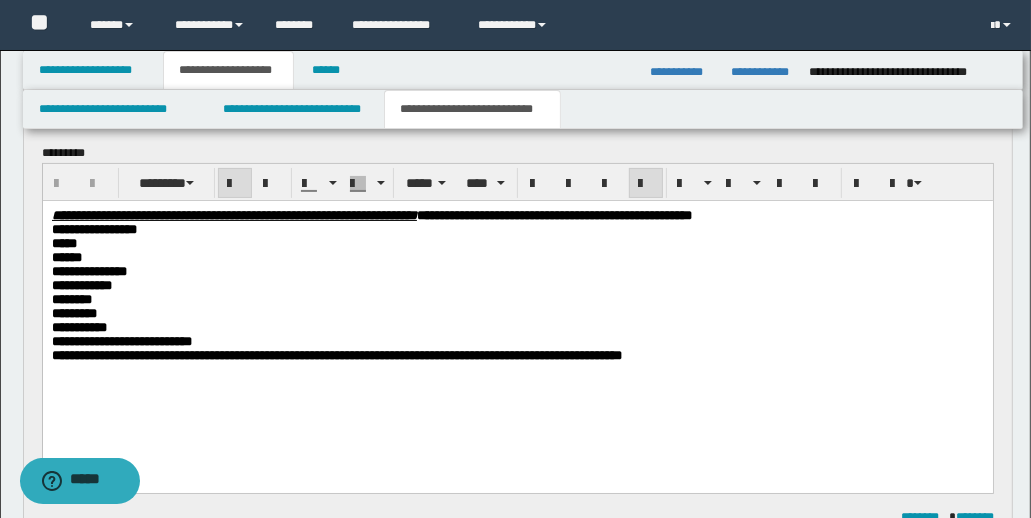 type 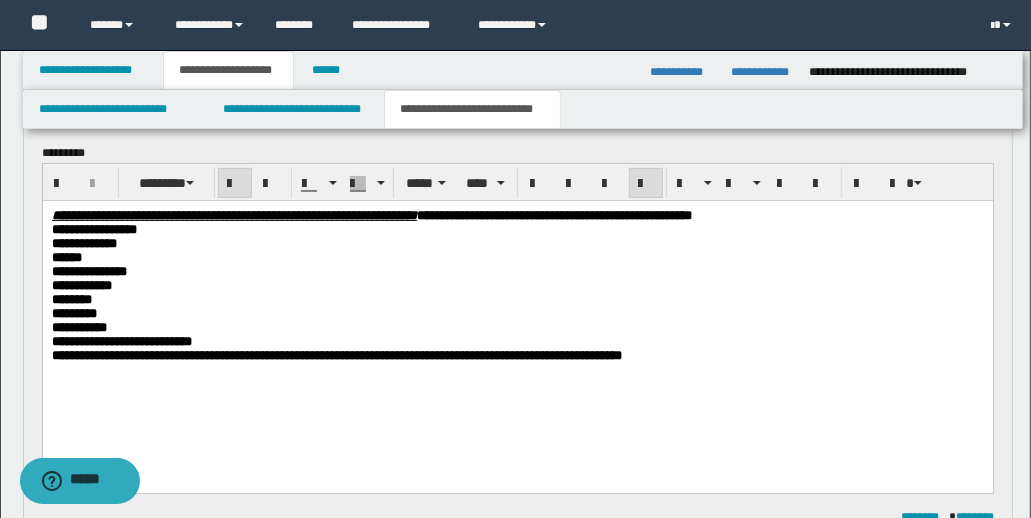 click on "**********" at bounding box center (517, 292) 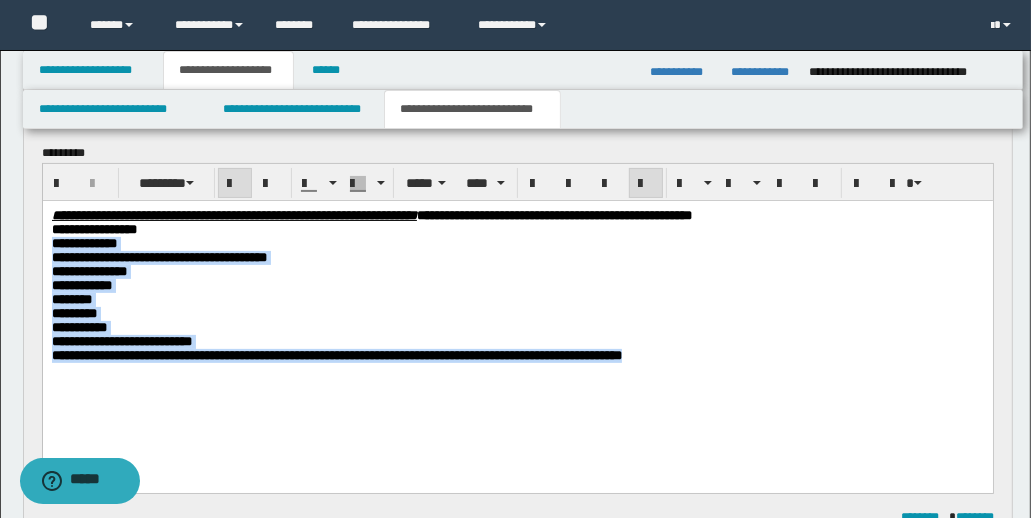 drag, startPoint x: 50, startPoint y: 247, endPoint x: 325, endPoint y: 267, distance: 275.72632 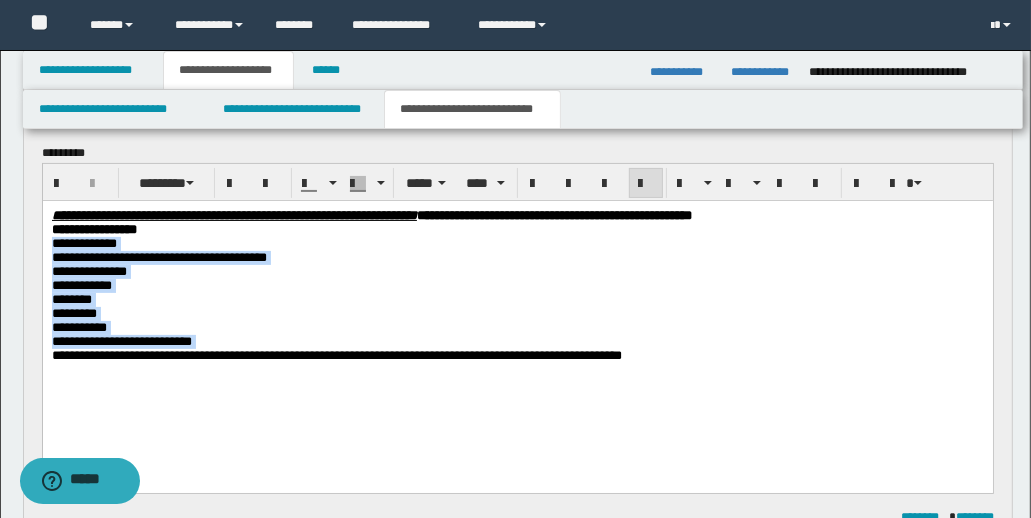 click on "**********" at bounding box center [517, 292] 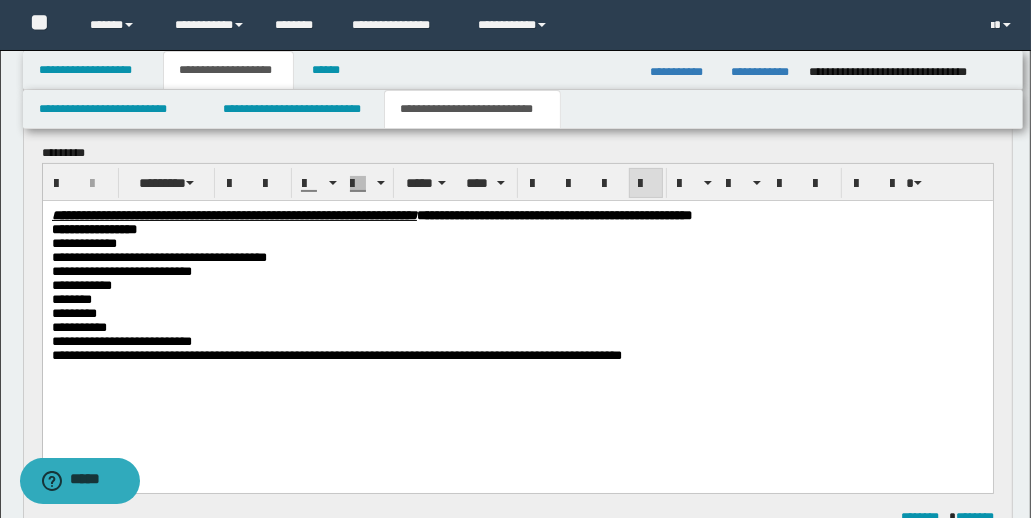 click on "**********" at bounding box center [121, 270] 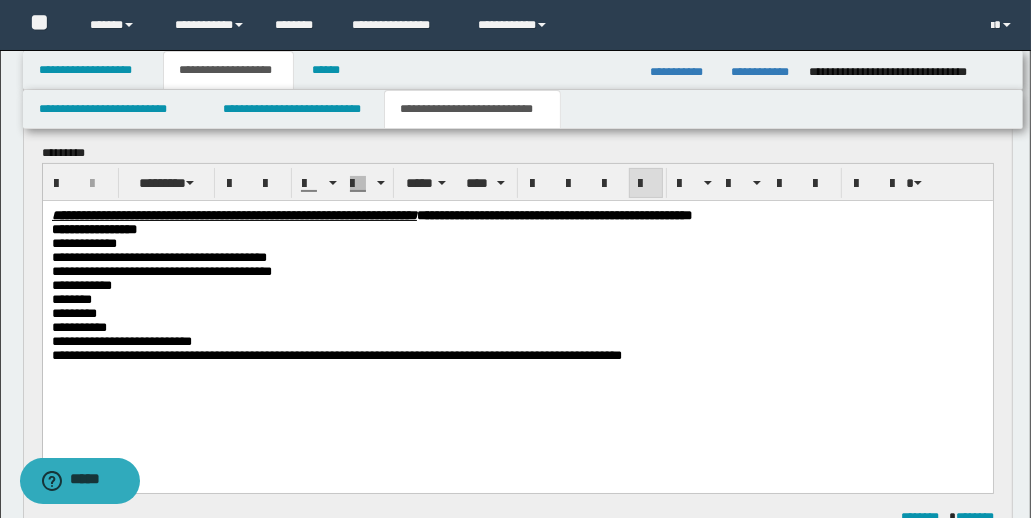 click on "**********" at bounding box center [517, 292] 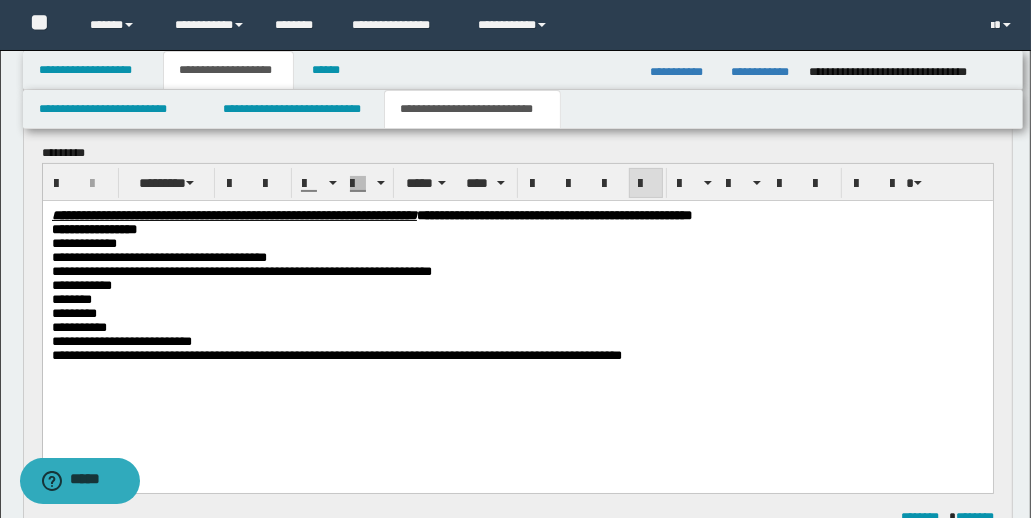 click on "**********" at bounding box center (517, 292) 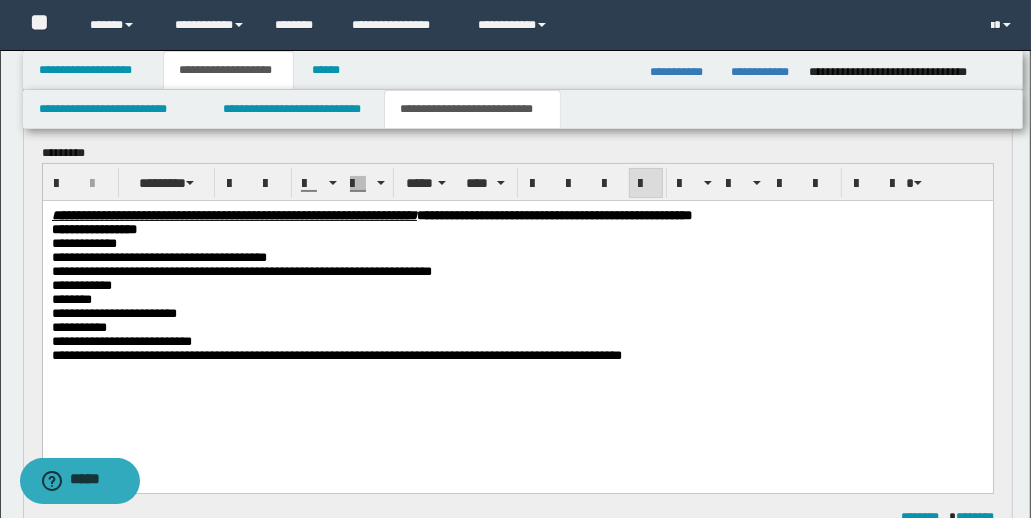 click on "**********" at bounding box center (517, 292) 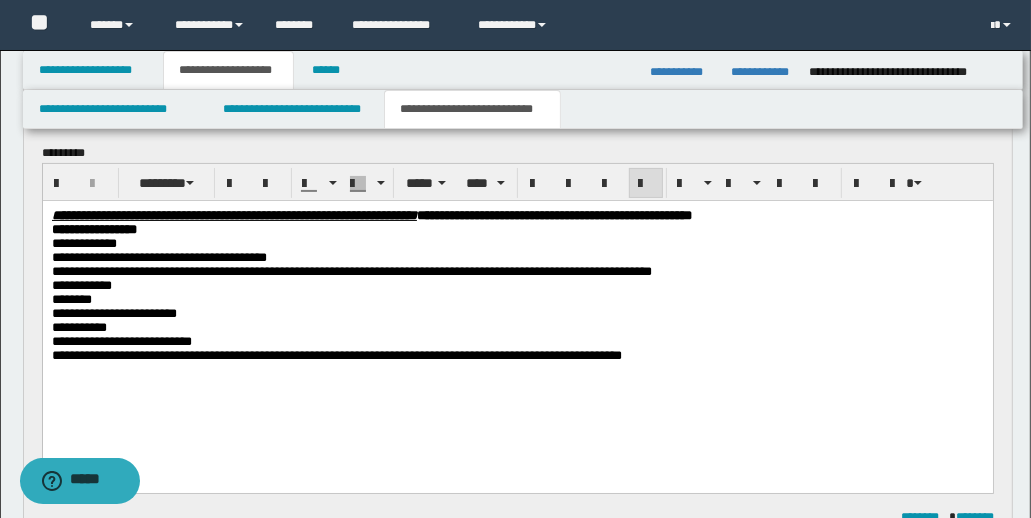 click on "**********" at bounding box center [517, 292] 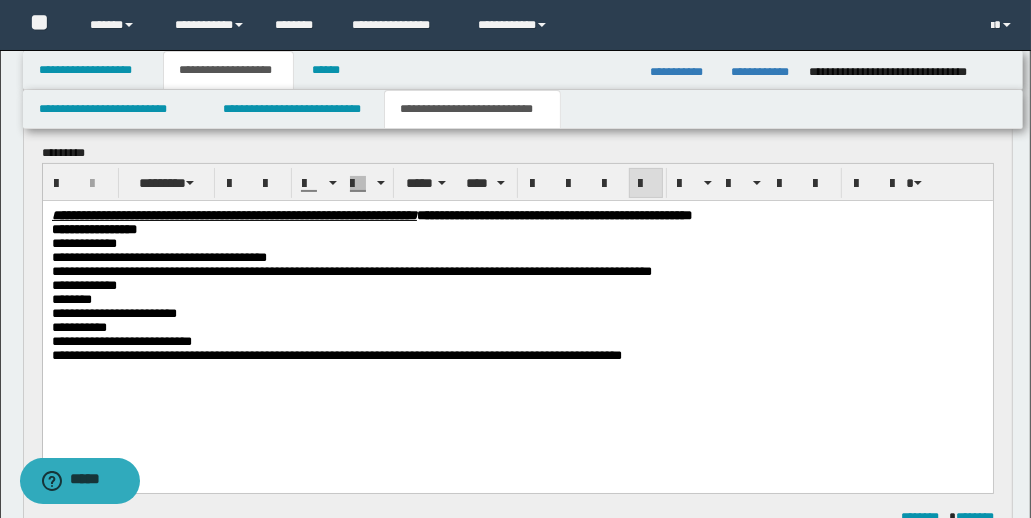 click on "**********" at bounding box center [517, 292] 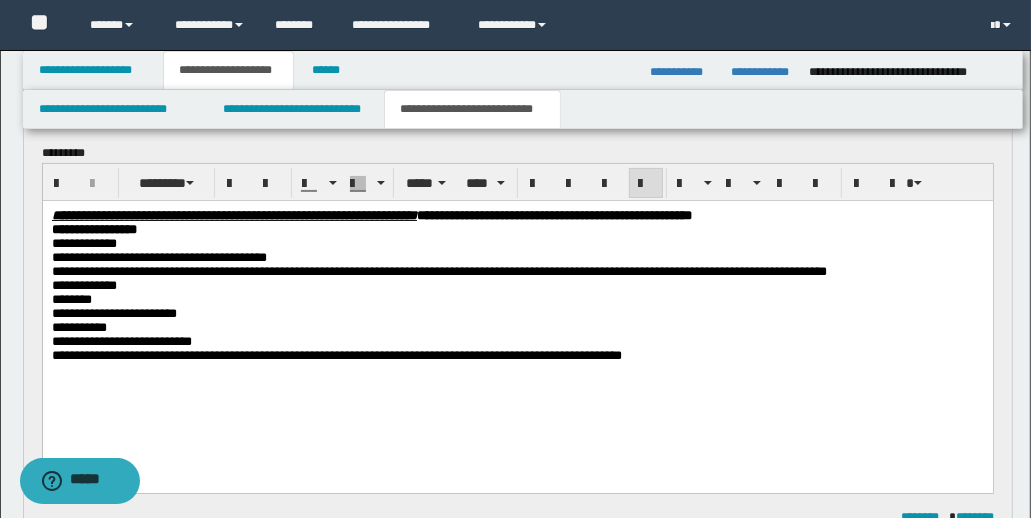click on "**********" at bounding box center (517, 292) 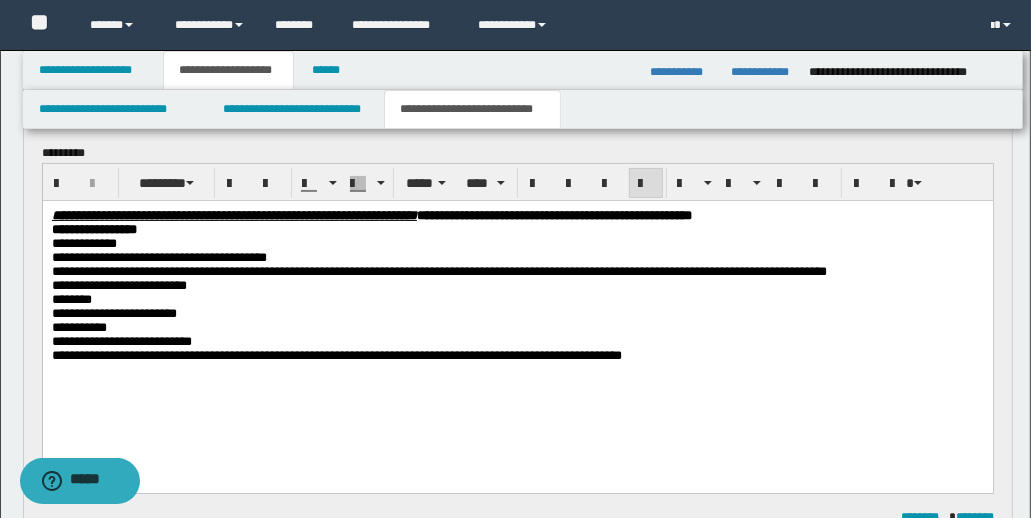 click on "**********" at bounding box center (118, 284) 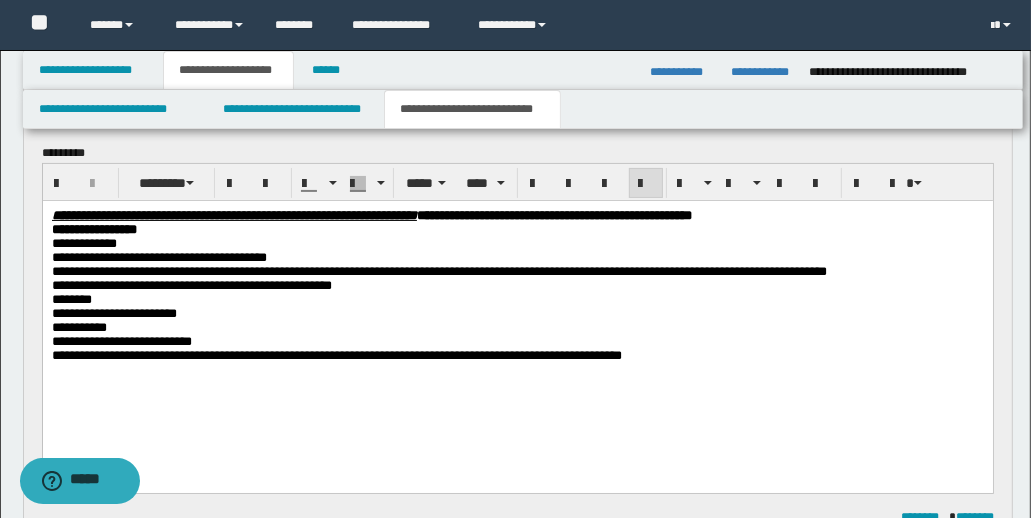 click on "**********" at bounding box center [517, 292] 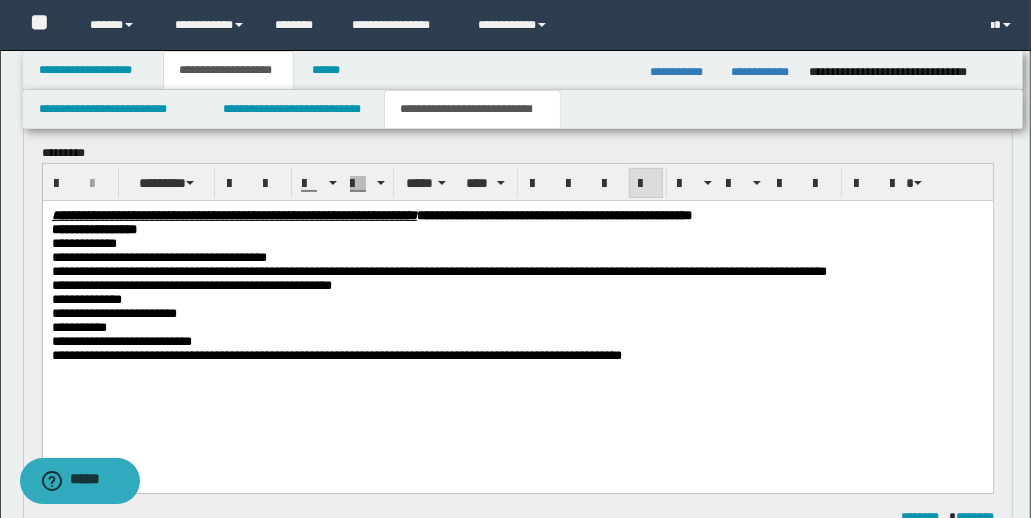 click on "**********" at bounding box center (517, 292) 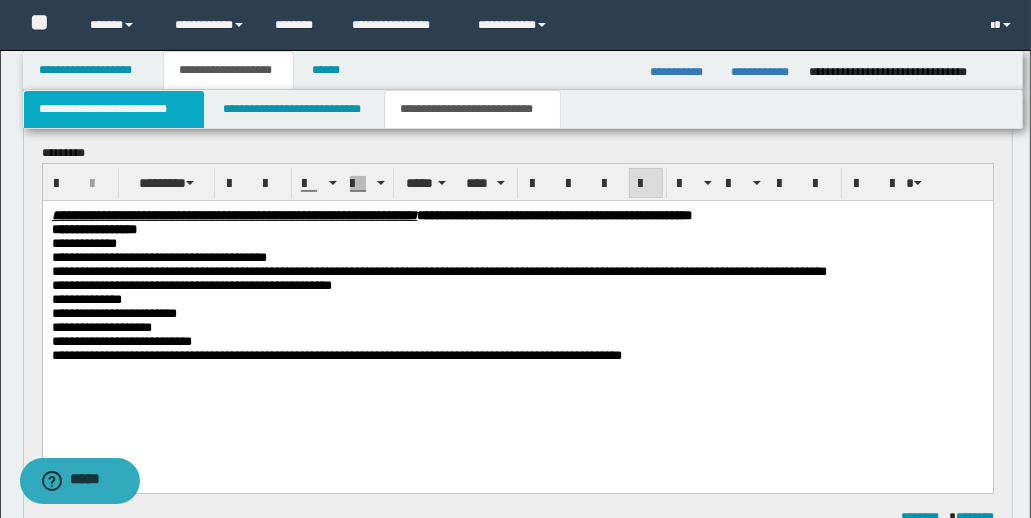 click on "**********" at bounding box center [114, 109] 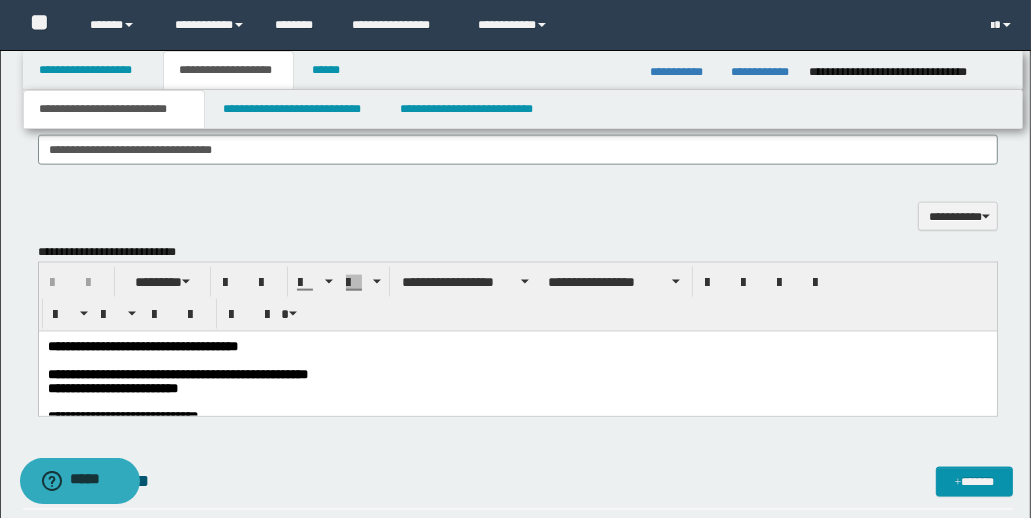 scroll, scrollTop: 1746, scrollLeft: 0, axis: vertical 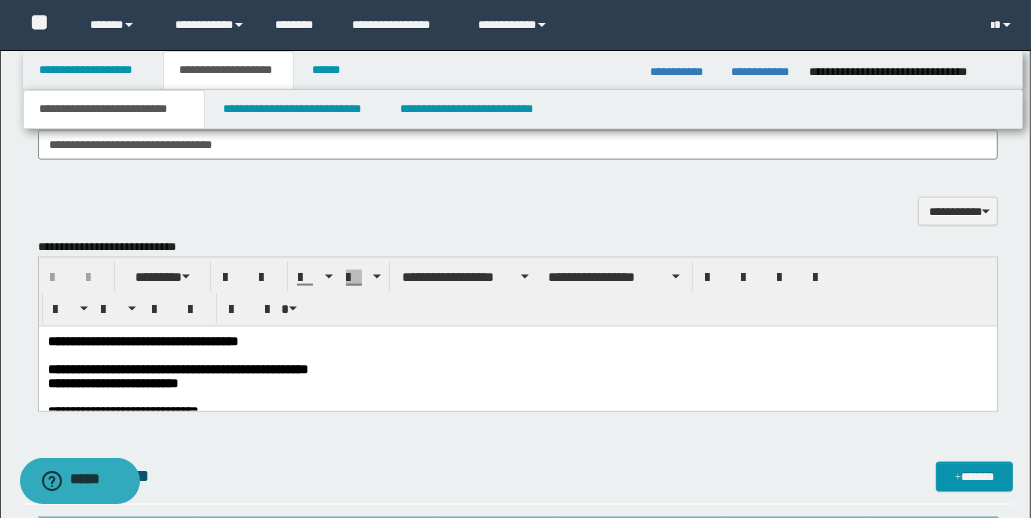 drag, startPoint x: 435, startPoint y: 363, endPoint x: 436, endPoint y: 397, distance: 34.0147 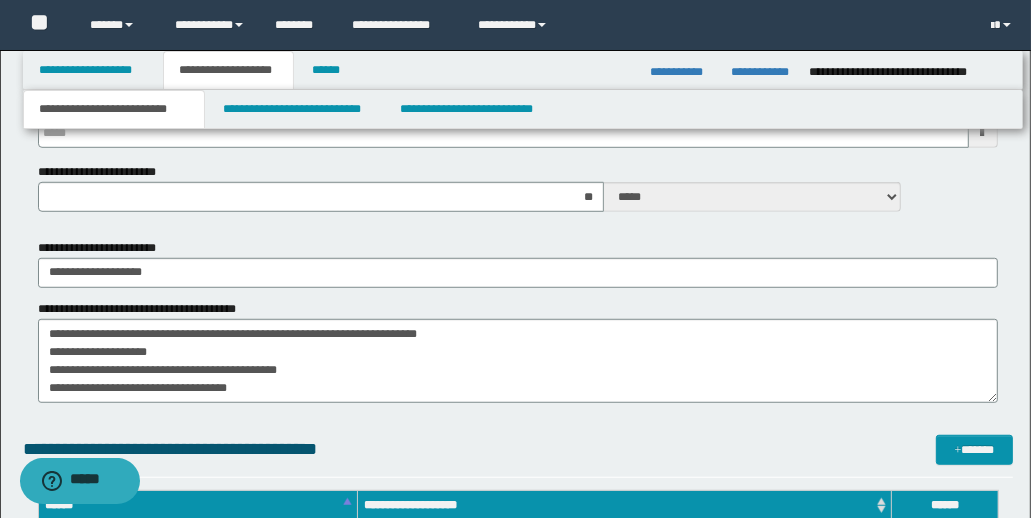 scroll, scrollTop: 896, scrollLeft: 0, axis: vertical 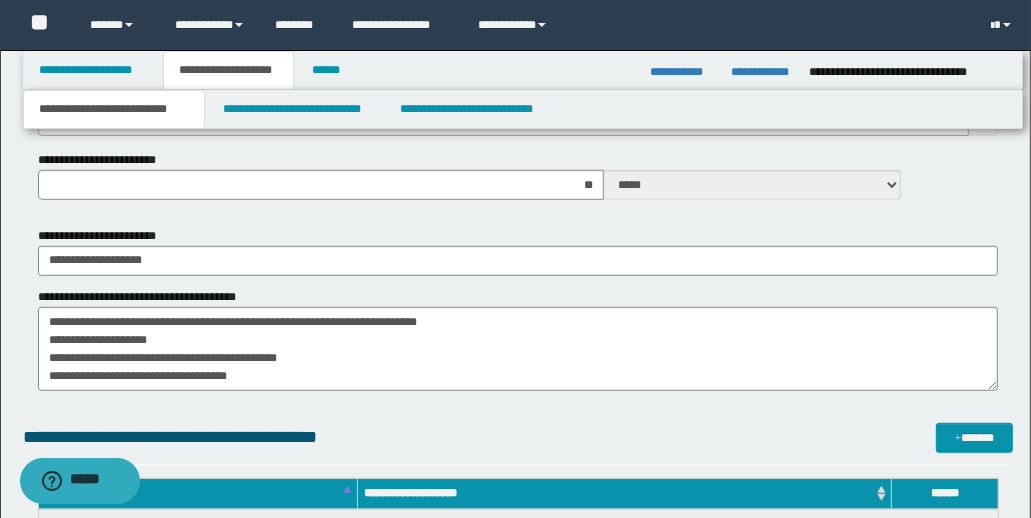 type 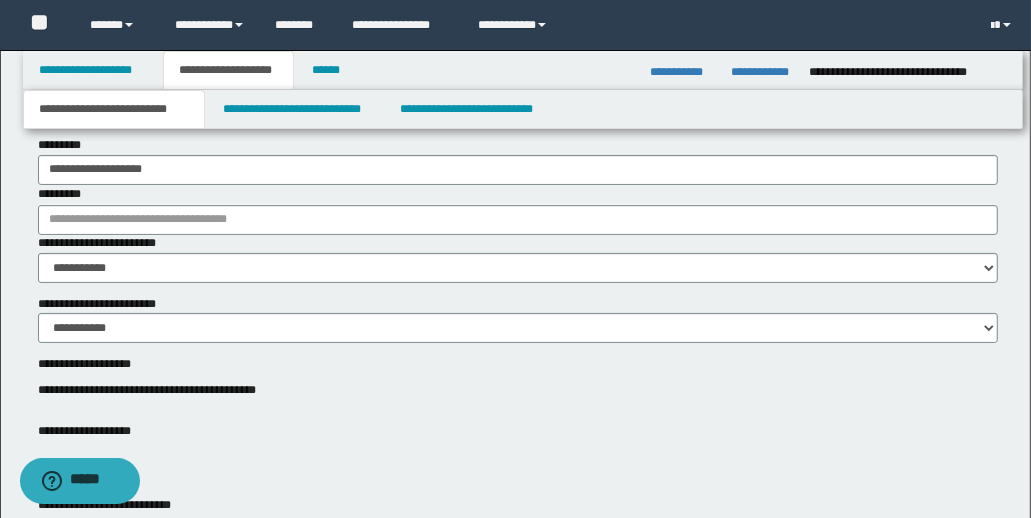 scroll, scrollTop: 101, scrollLeft: 0, axis: vertical 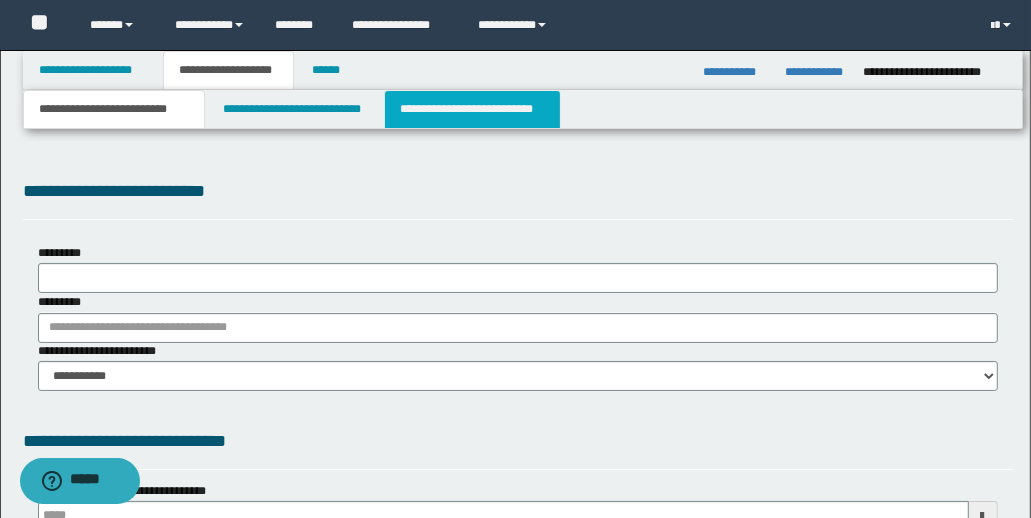 type 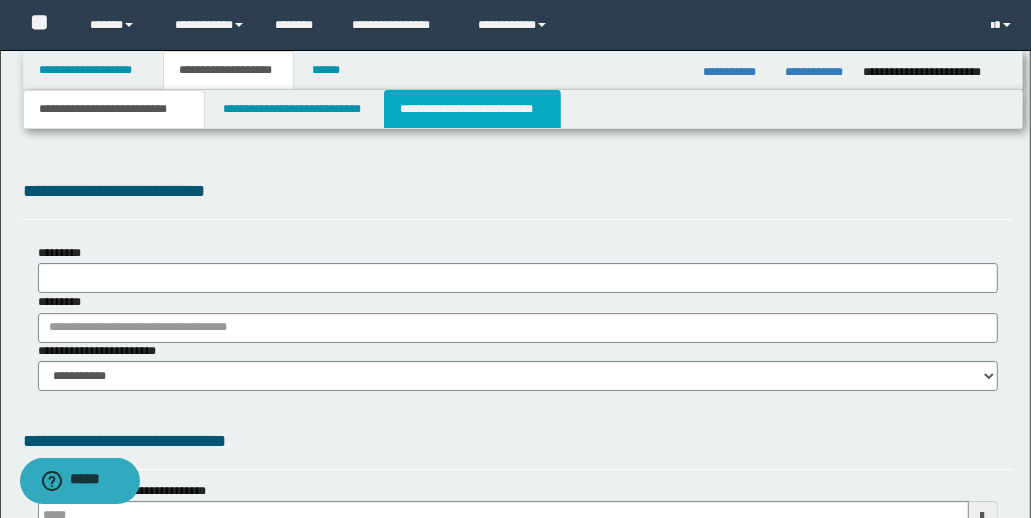 drag, startPoint x: 446, startPoint y: 103, endPoint x: 271, endPoint y: 172, distance: 188.11166 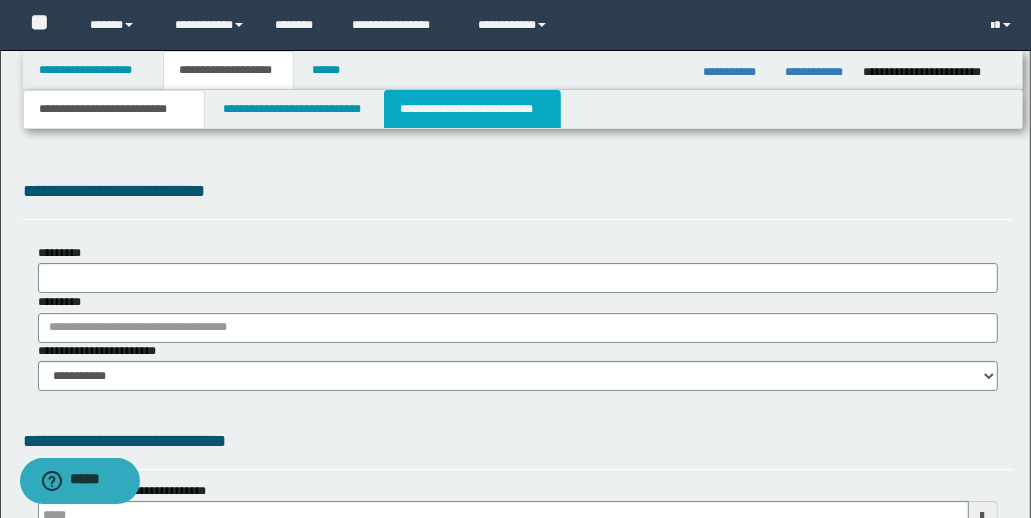 click on "**********" at bounding box center (472, 109) 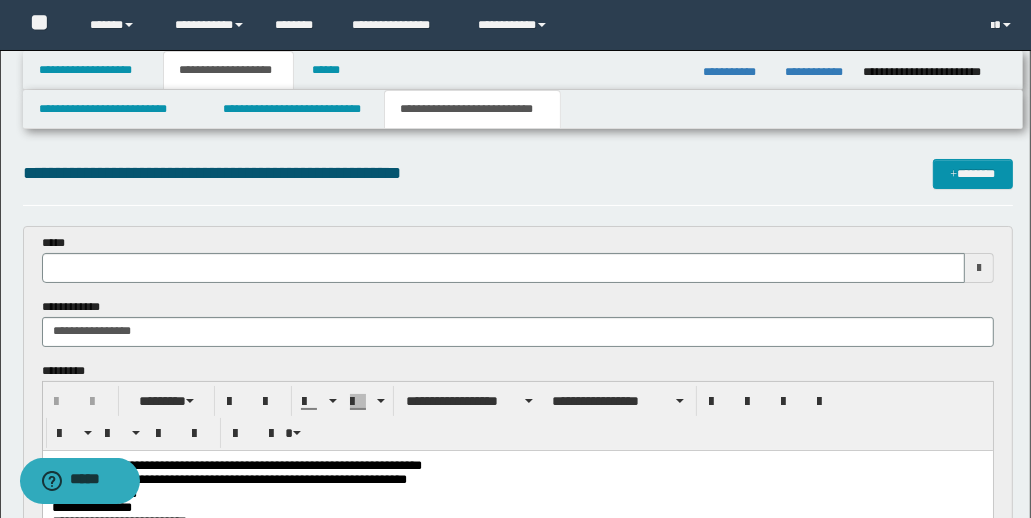 scroll, scrollTop: 0, scrollLeft: 0, axis: both 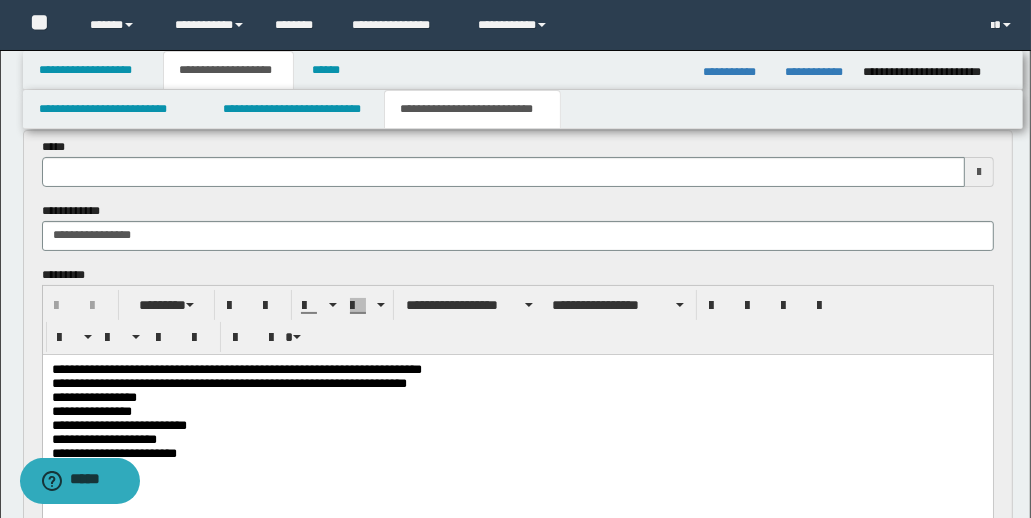 type 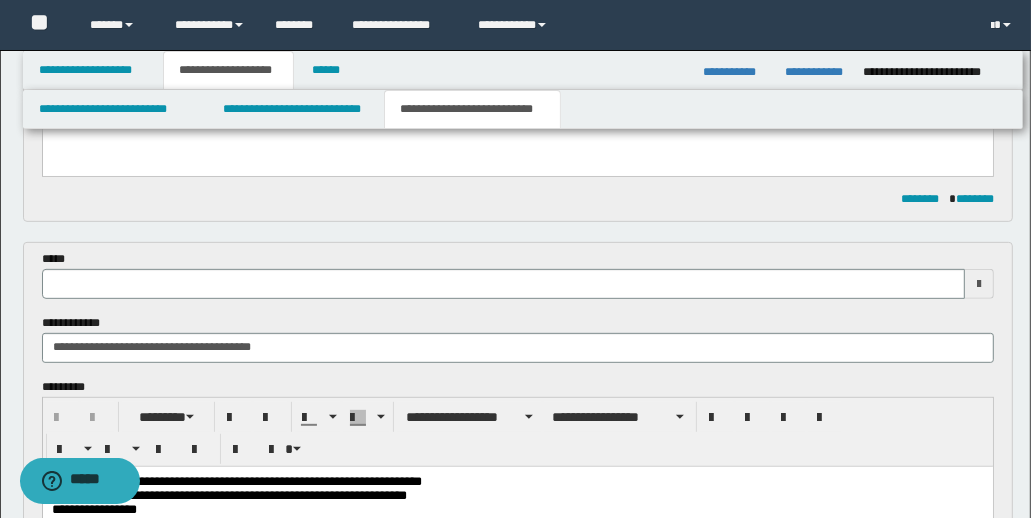 scroll, scrollTop: 520, scrollLeft: 0, axis: vertical 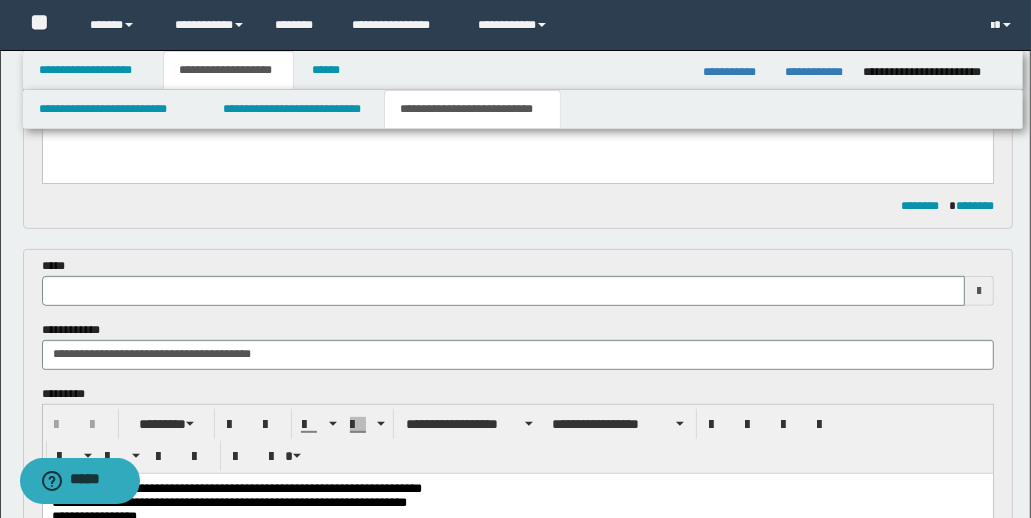 click at bounding box center (979, 291) 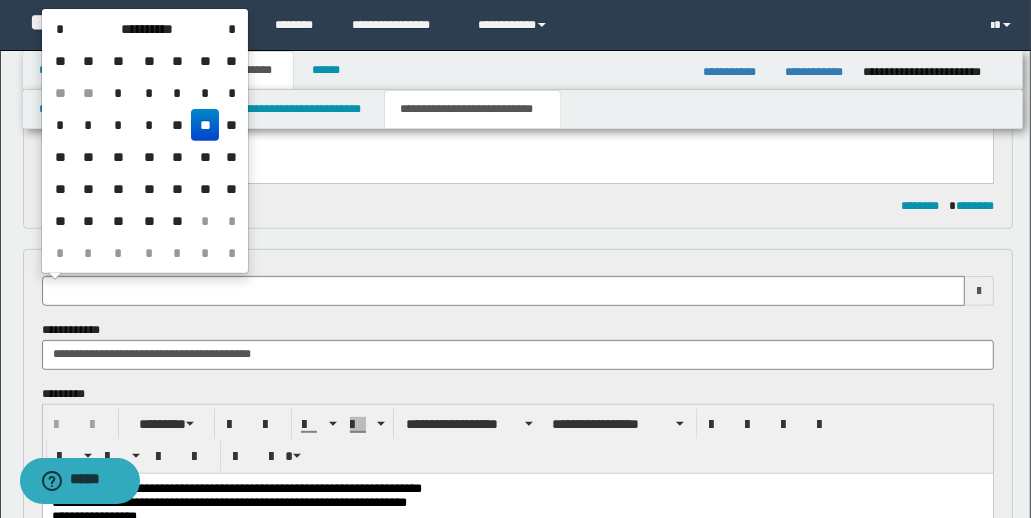 drag, startPoint x: 204, startPoint y: 126, endPoint x: 153, endPoint y: 213, distance: 100.84642 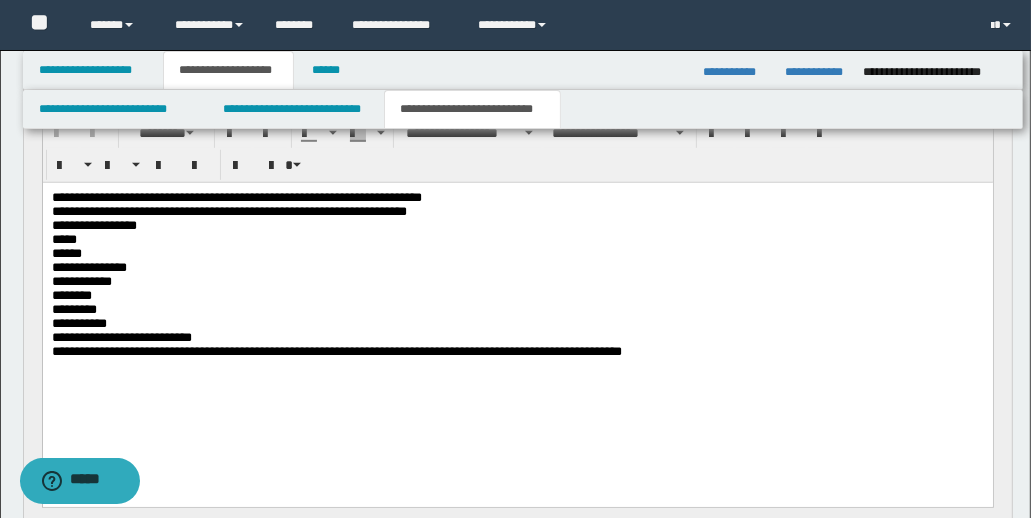 scroll, scrollTop: 790, scrollLeft: 0, axis: vertical 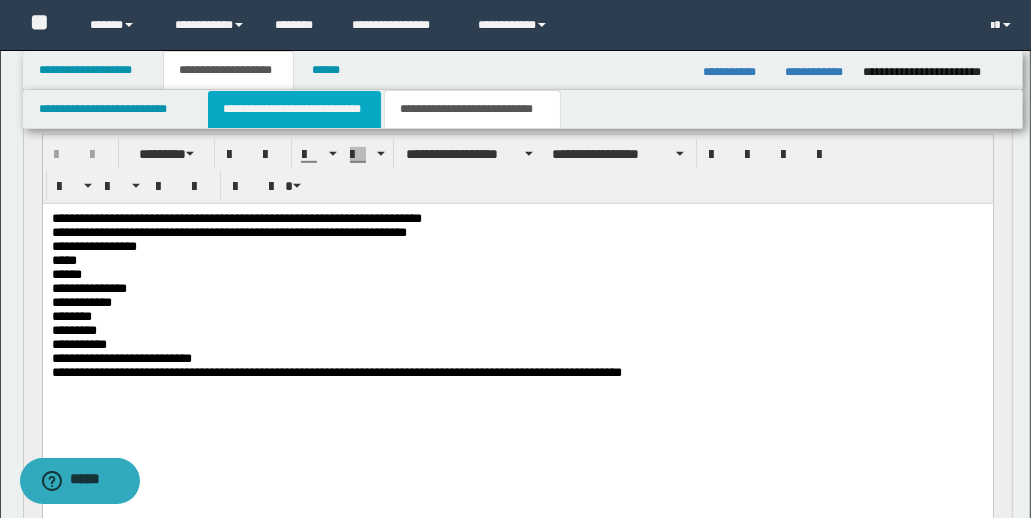 click on "**********" at bounding box center (294, 109) 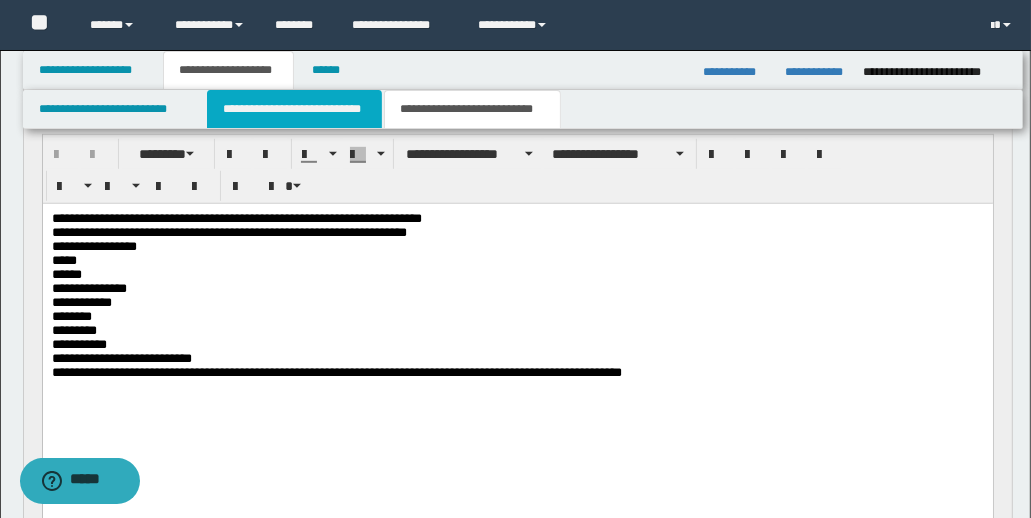 scroll, scrollTop: 0, scrollLeft: 0, axis: both 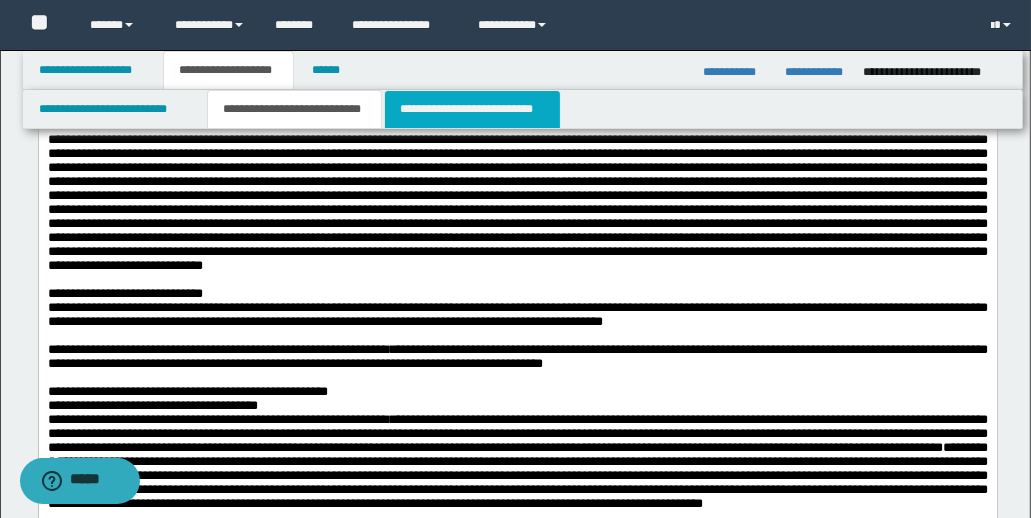 click on "**********" at bounding box center [472, 109] 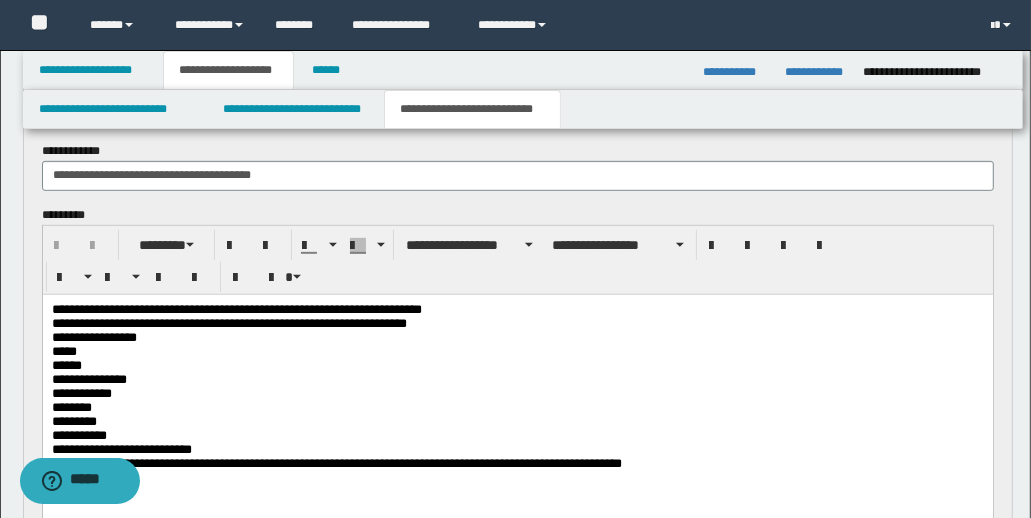 scroll, scrollTop: 704, scrollLeft: 0, axis: vertical 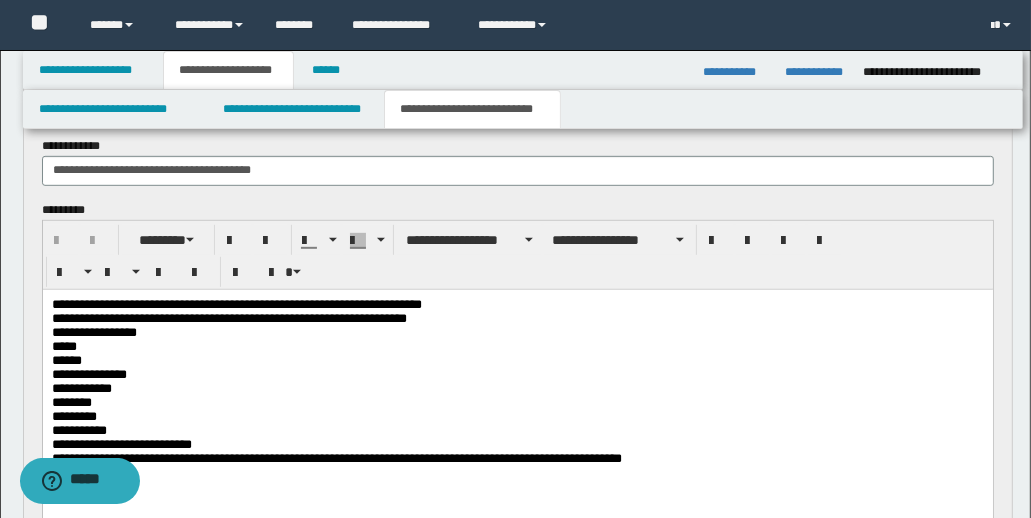 drag, startPoint x: 95, startPoint y: 352, endPoint x: 100, endPoint y: 380, distance: 28.442924 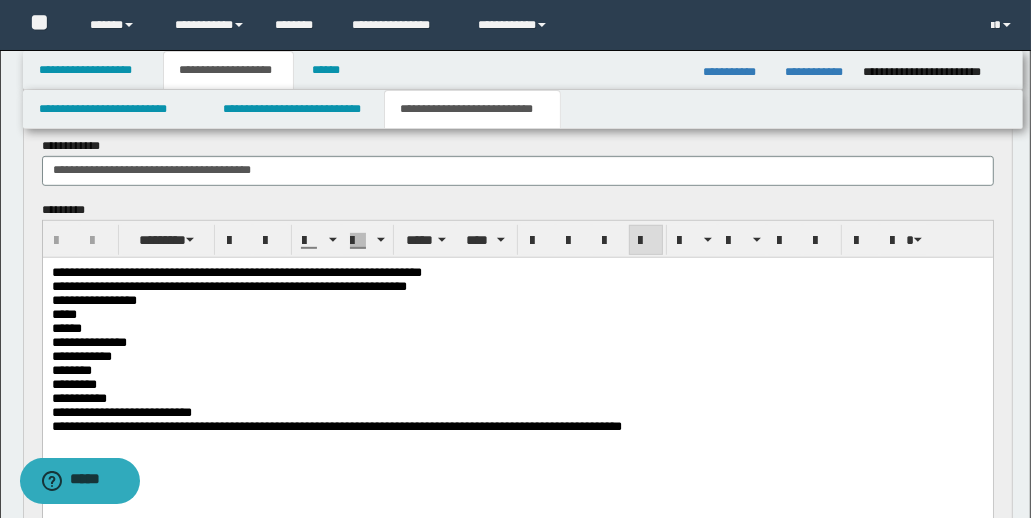 type 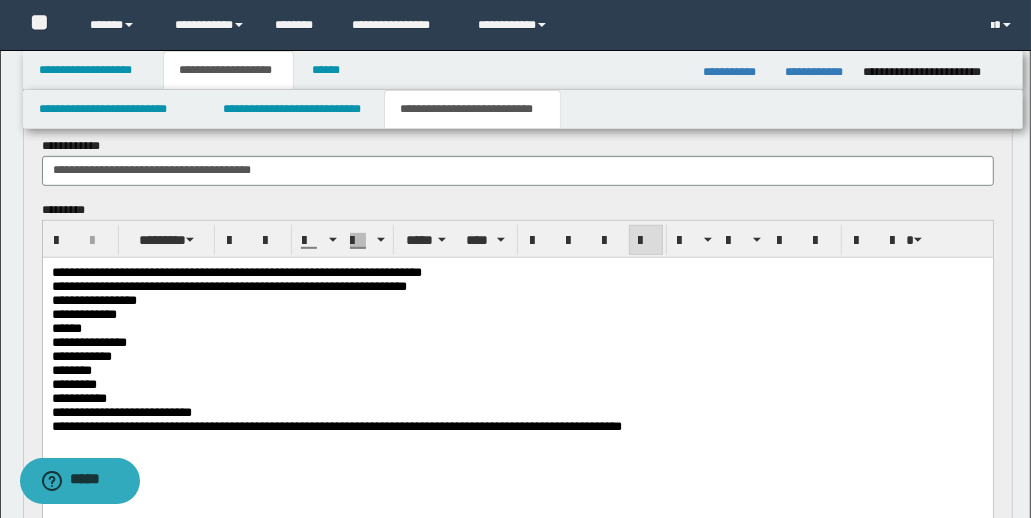 click on "**********" at bounding box center [517, 363] 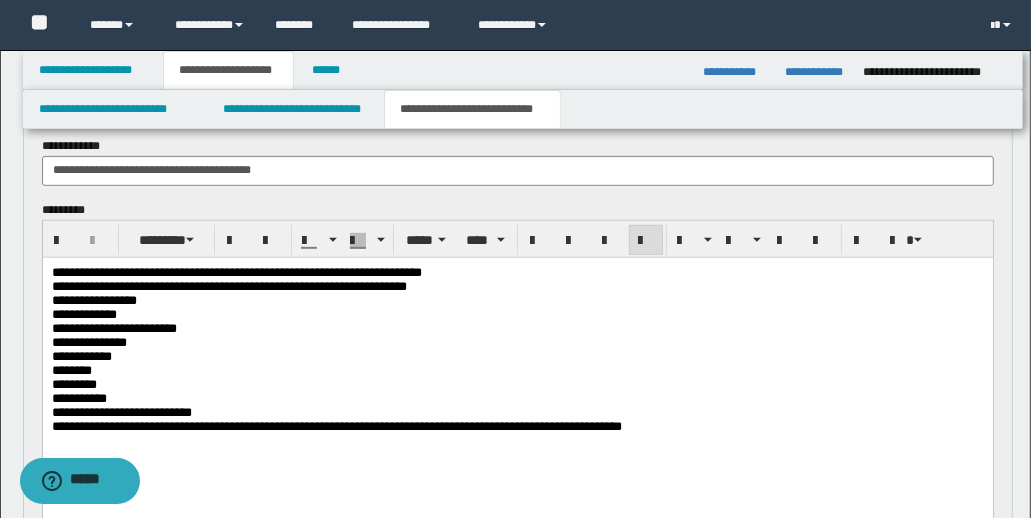 click on "**********" at bounding box center [113, 327] 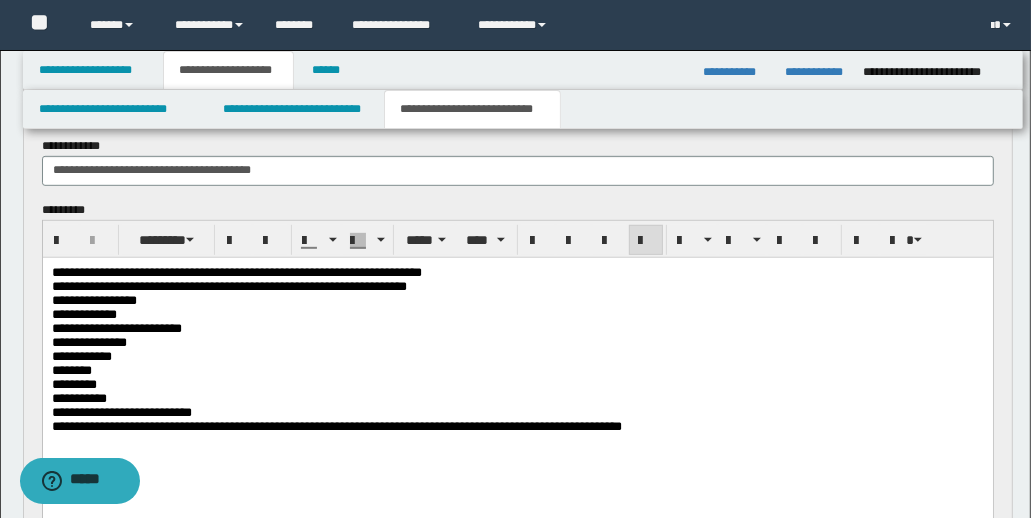 click on "[FIRST] [LAST] [STREET] [CITY], [STATE] [ZIP] [COUNTRY] [PHONE] [EMAIL] [DOB] [SSN] [CREDIT_CARD]" at bounding box center (517, 363) 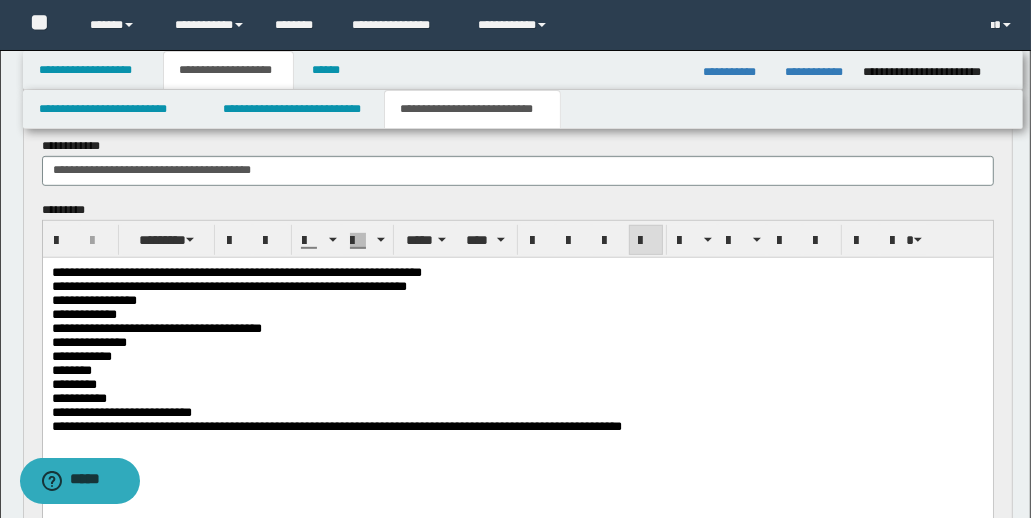 click on "[FIRST] [LAST] [STREET] [CITY], [STATE] [ZIP] [COUNTRY] [PHONE] [EMAIL] [DOB] [SSN] [CREDIT_CARD]" at bounding box center (517, 363) 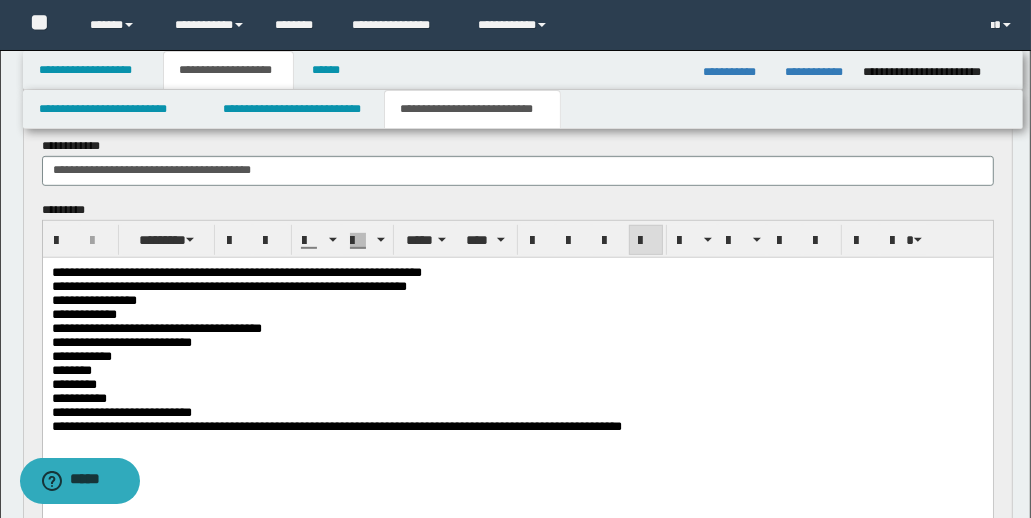 click on "**********" at bounding box center [121, 341] 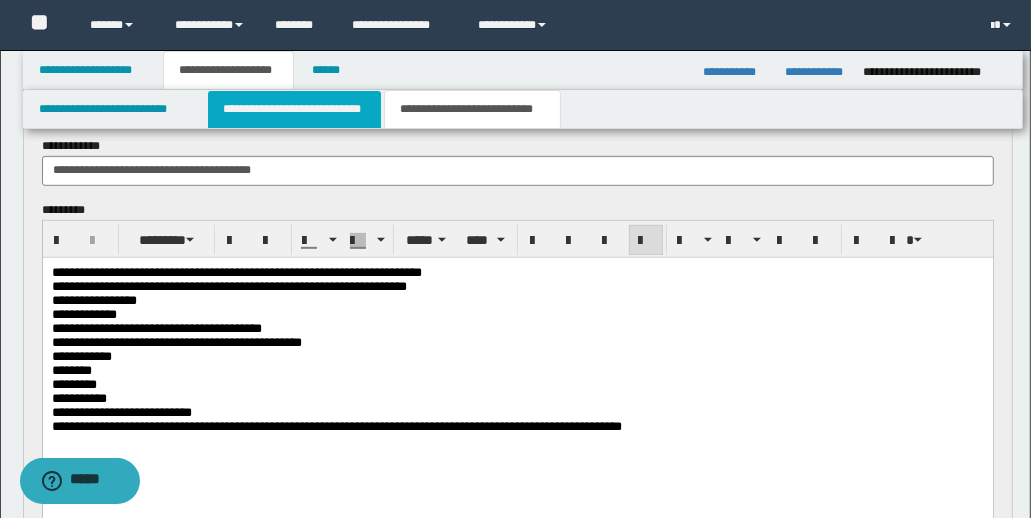 click on "**********" at bounding box center [294, 109] 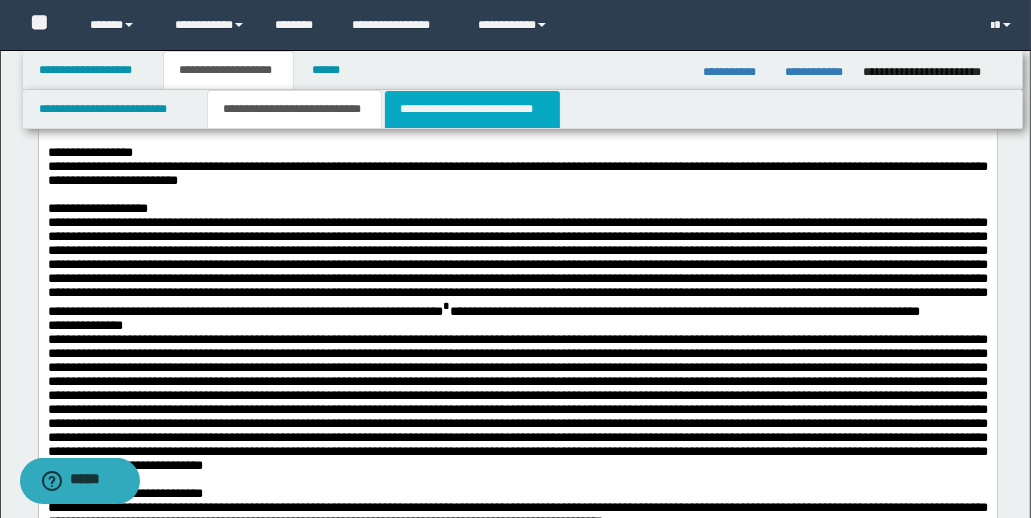 click on "**********" at bounding box center (472, 109) 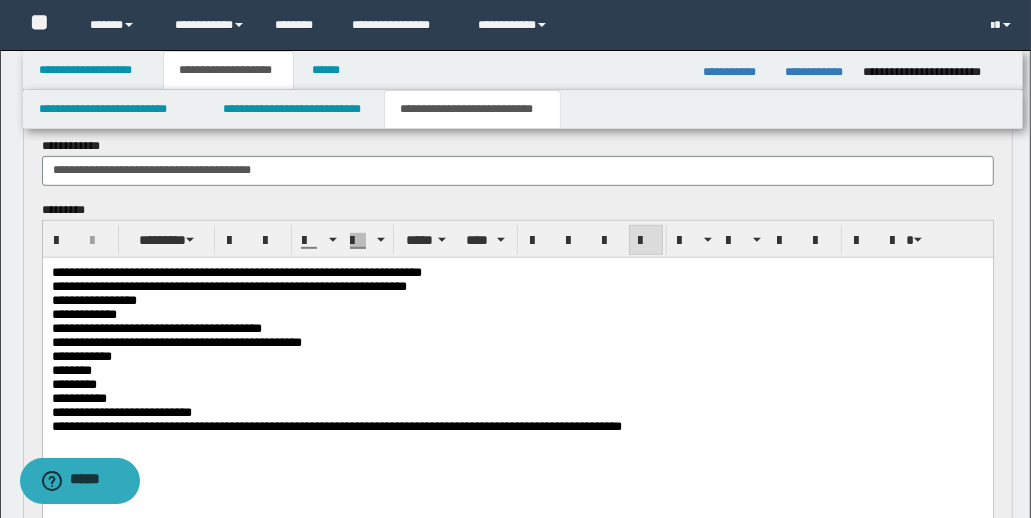 click on "**********" at bounding box center [176, 341] 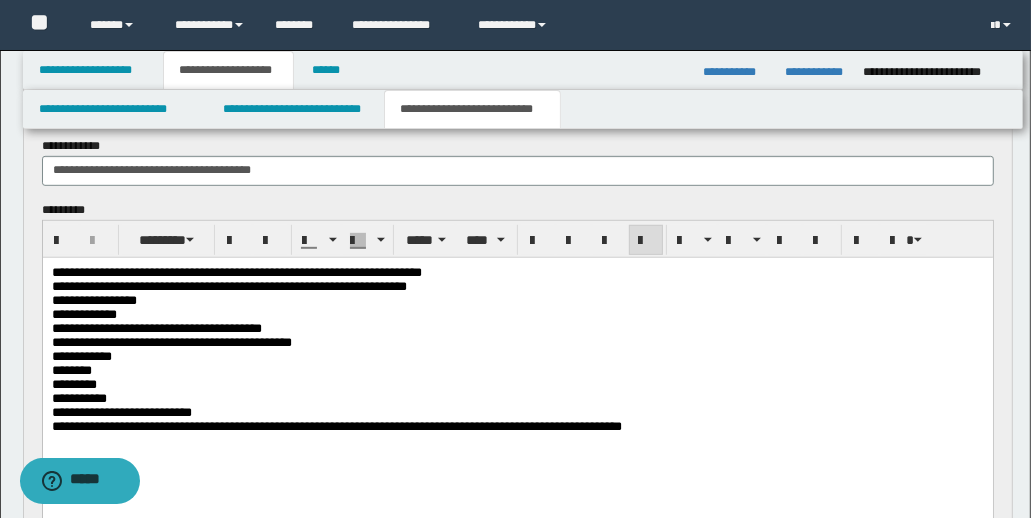 click on "**********" at bounding box center (171, 341) 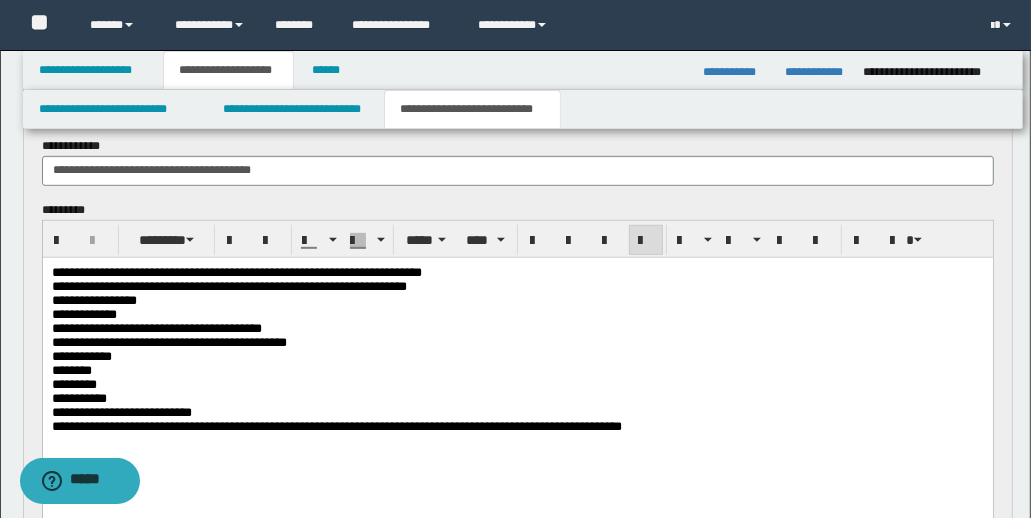 click on "[FIRST] [LAST] [STREET] [CITY], [STATE] [ZIP] [COUNTRY] [PHONE] [EMAIL] [DOB] [SSN] [CREDIT_CARD]" at bounding box center [517, 363] 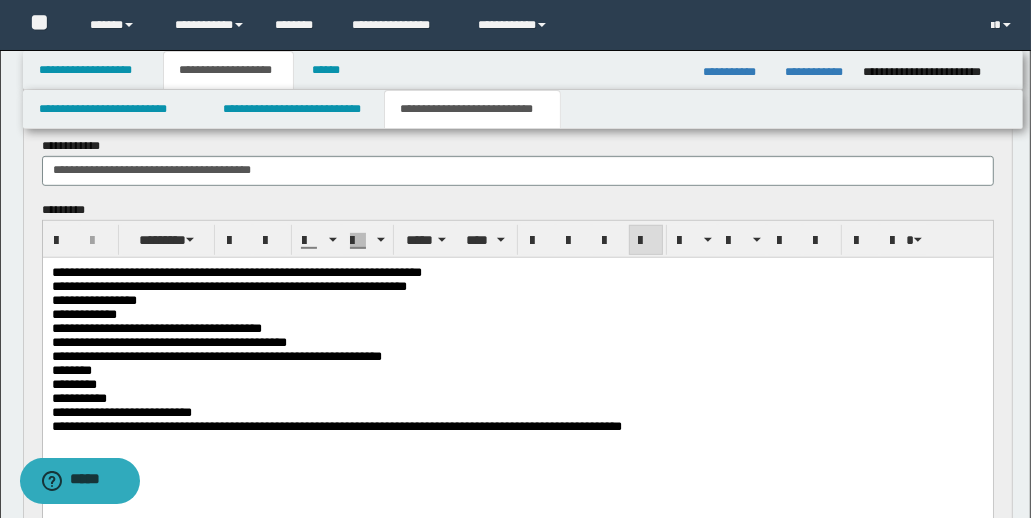 click on "**********" at bounding box center [216, 355] 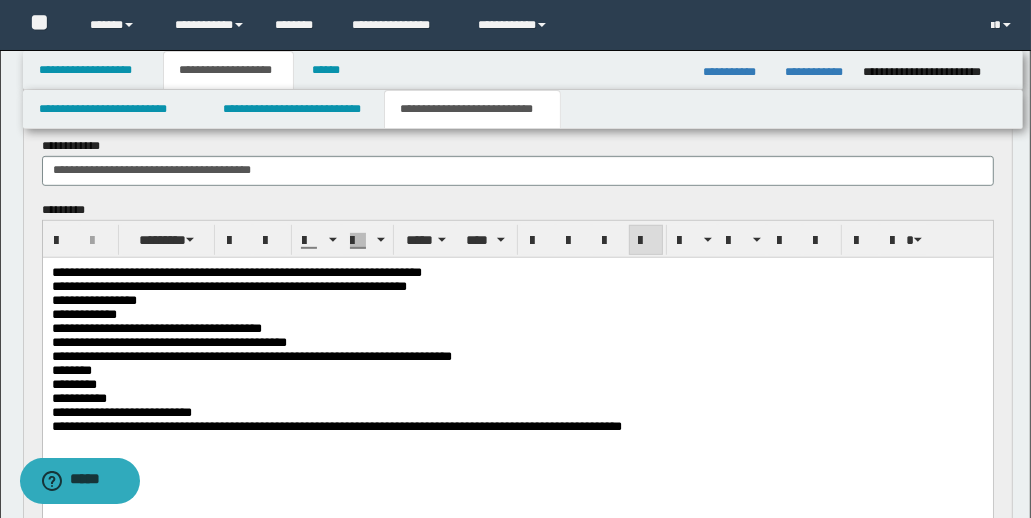 click on "**********" at bounding box center [251, 355] 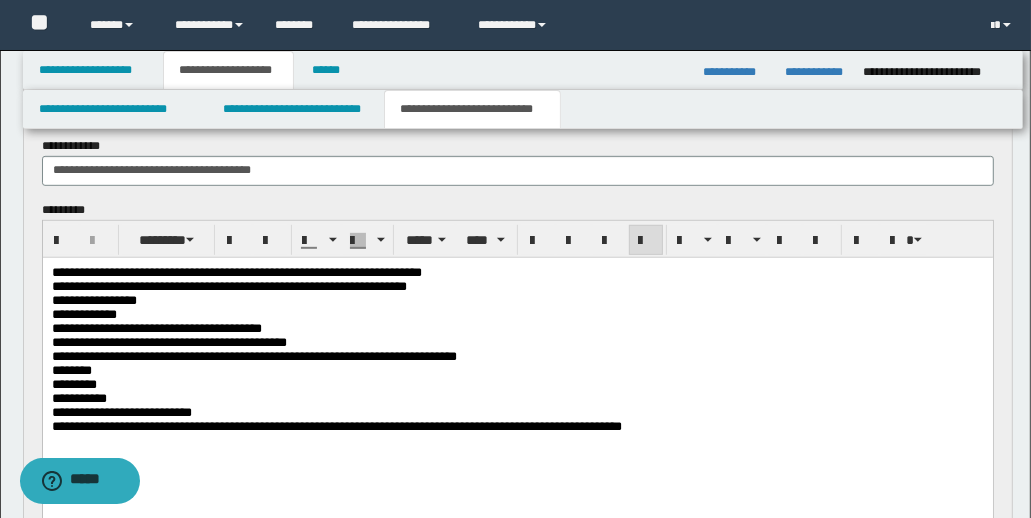 click on "[FIRST] [LAST] [STREET] [CITY], [STATE] [ZIP] [COUNTRY] [PHONE] [EMAIL] [DOB] [SSN] [CREDIT_CARD]" at bounding box center [517, 363] 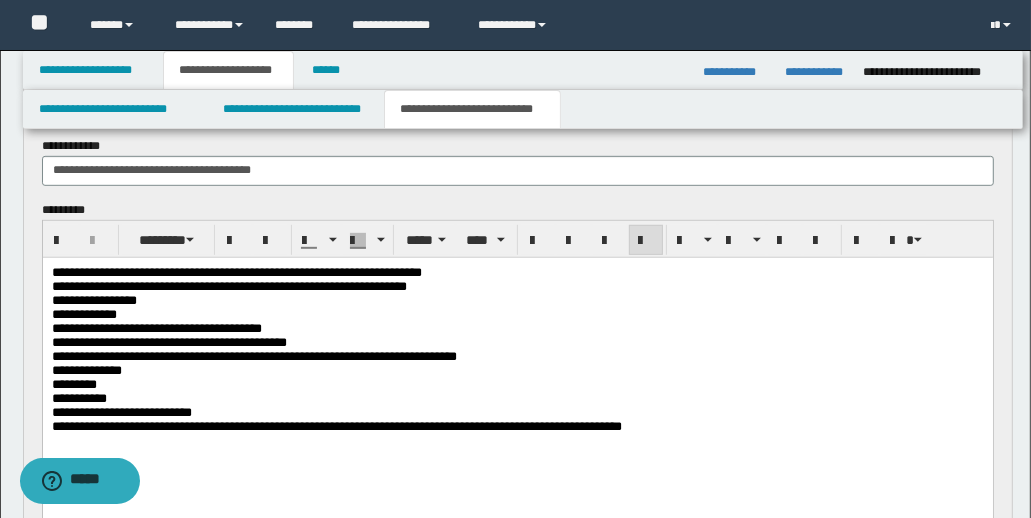 click on "[FIRST] [LAST] [STREET] [CITY], [STATE] [ZIP] [COUNTRY] [PHONE] [EMAIL] [DOB] [SSN] [CREDIT_CARD]" at bounding box center (517, 363) 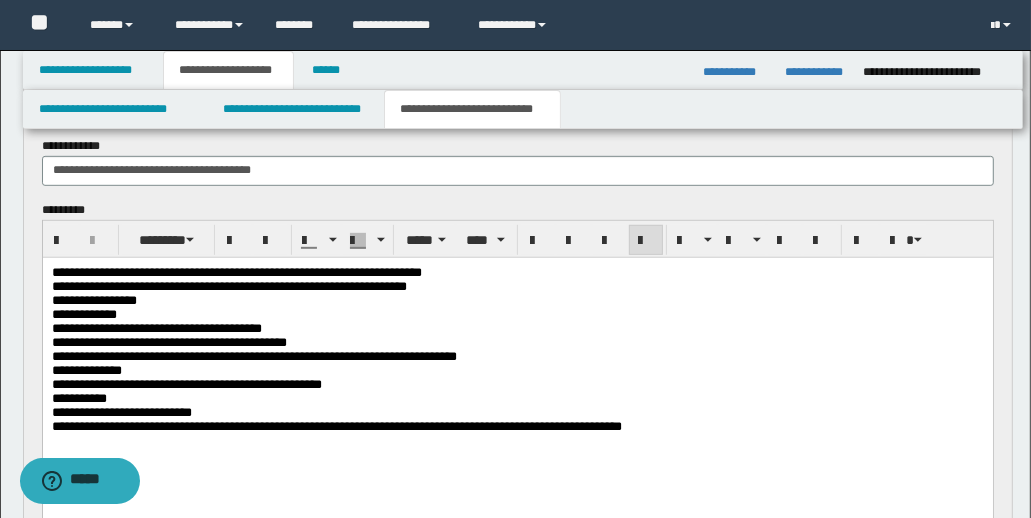 click on "[FIRST] [LAST] [STREET] [CITY], [STATE] [ZIP] [COUNTRY] [PHONE] [EMAIL] [DOB] [SSN] [CREDIT_CARD]" at bounding box center (517, 363) 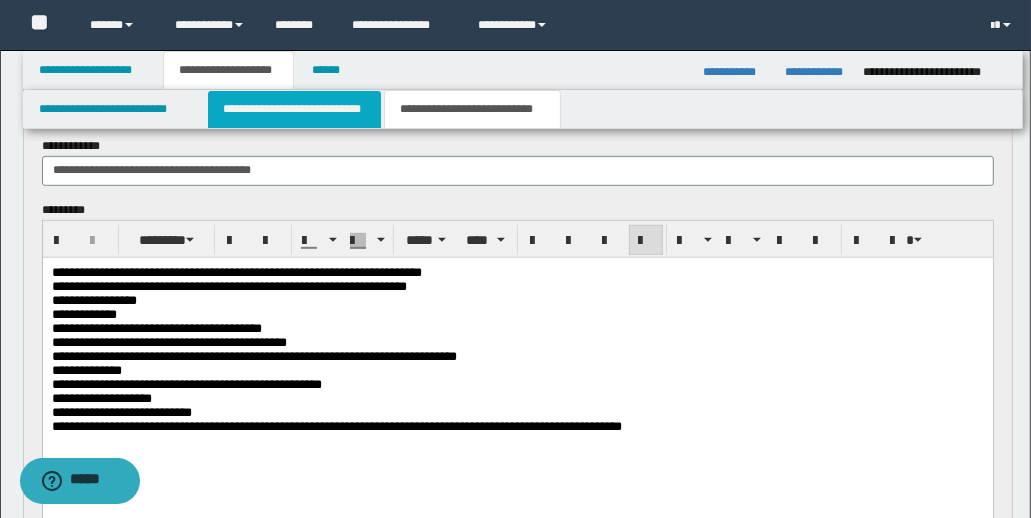 click on "**********" at bounding box center [294, 109] 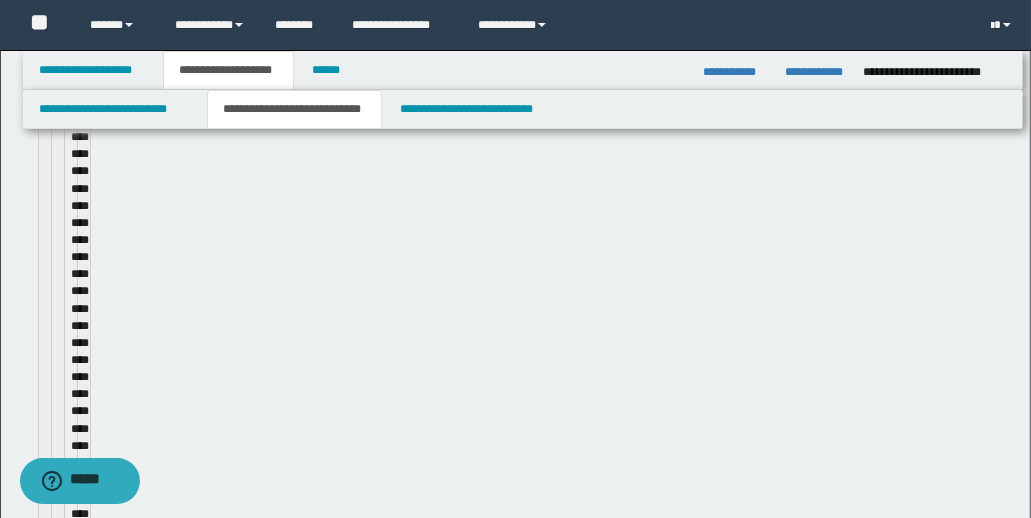 type 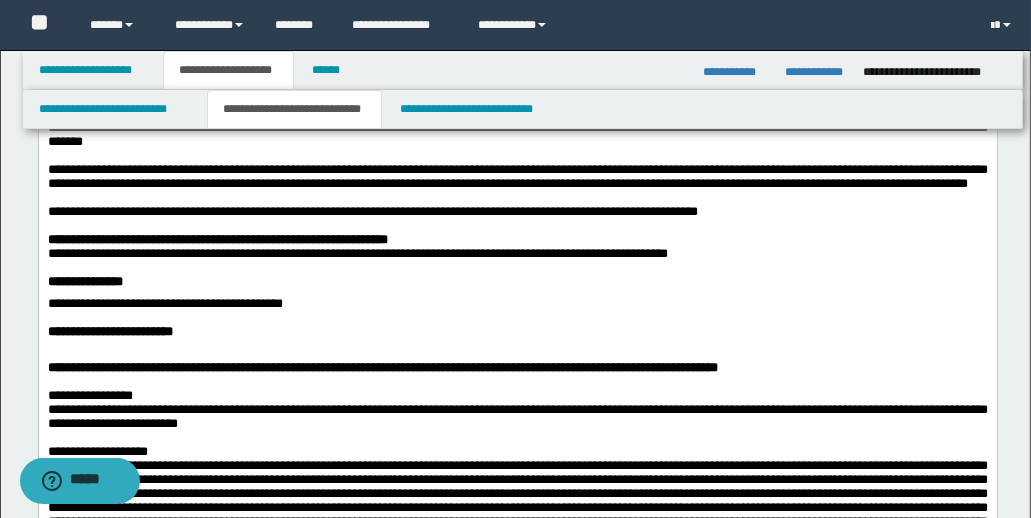 scroll, scrollTop: 428, scrollLeft: 0, axis: vertical 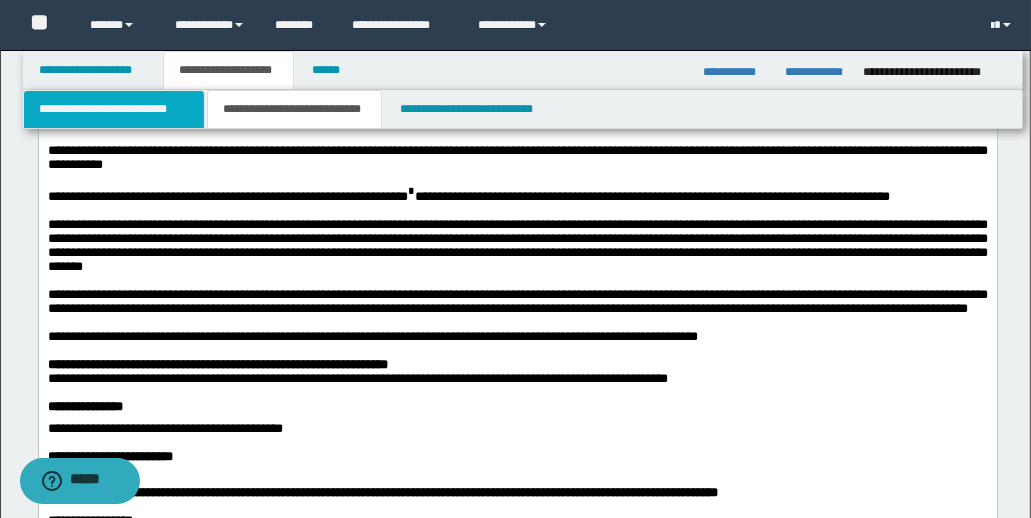 click on "**********" at bounding box center [114, 109] 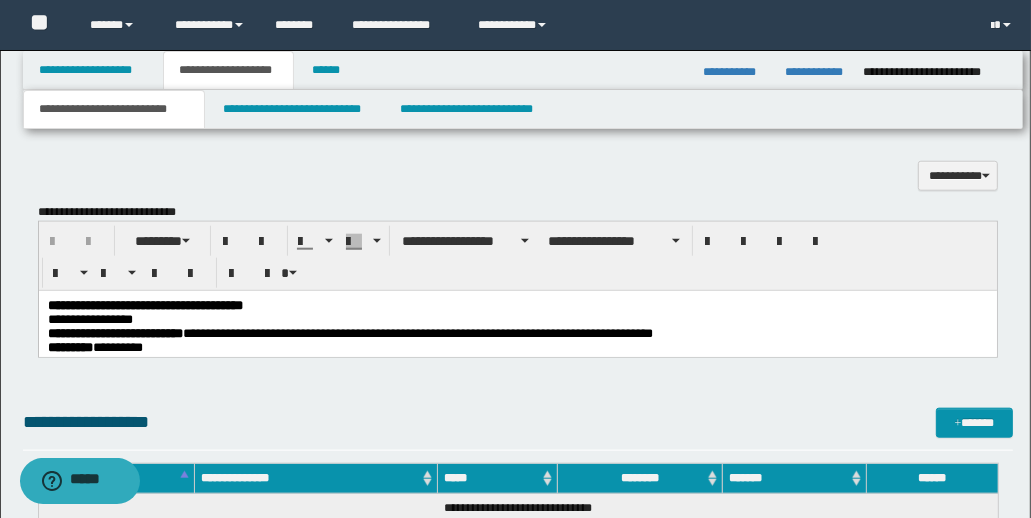 scroll, scrollTop: 1416, scrollLeft: 0, axis: vertical 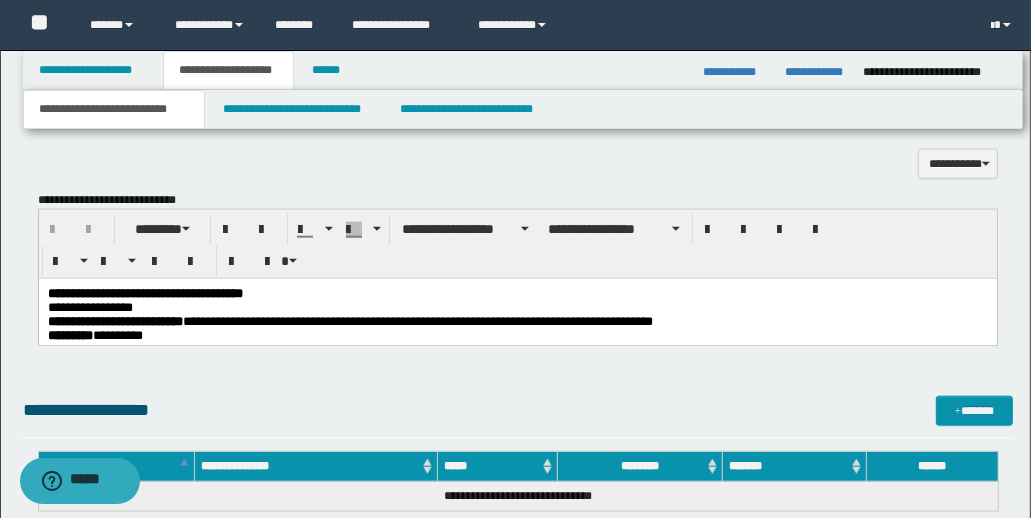 click on "[FIRST] [LAST] [STREET] [CITY], [STATE] [ZIP] [COUNTRY] [PHONE] [EMAIL] [DOB] [SSN] [CREDIT_CARD]" at bounding box center (517, 2919) 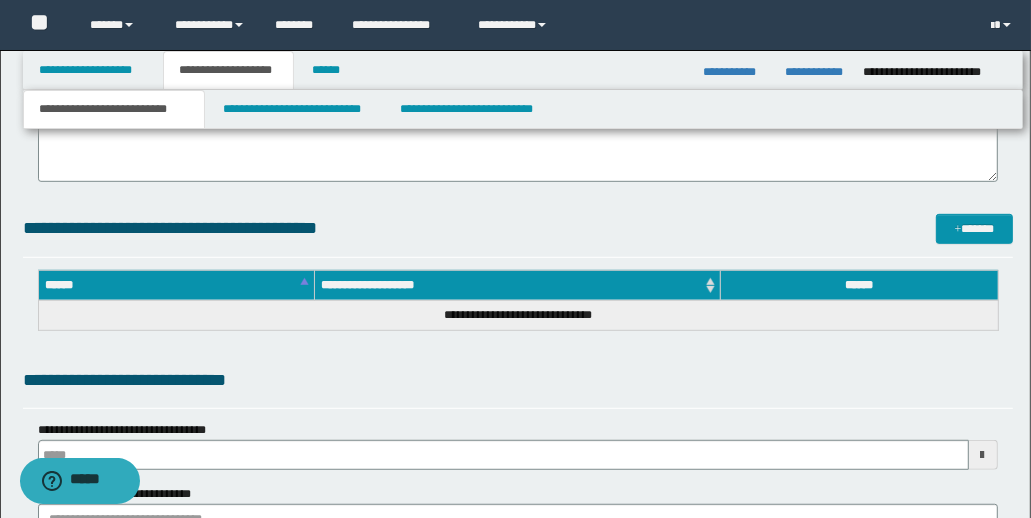 scroll, scrollTop: 713, scrollLeft: 0, axis: vertical 